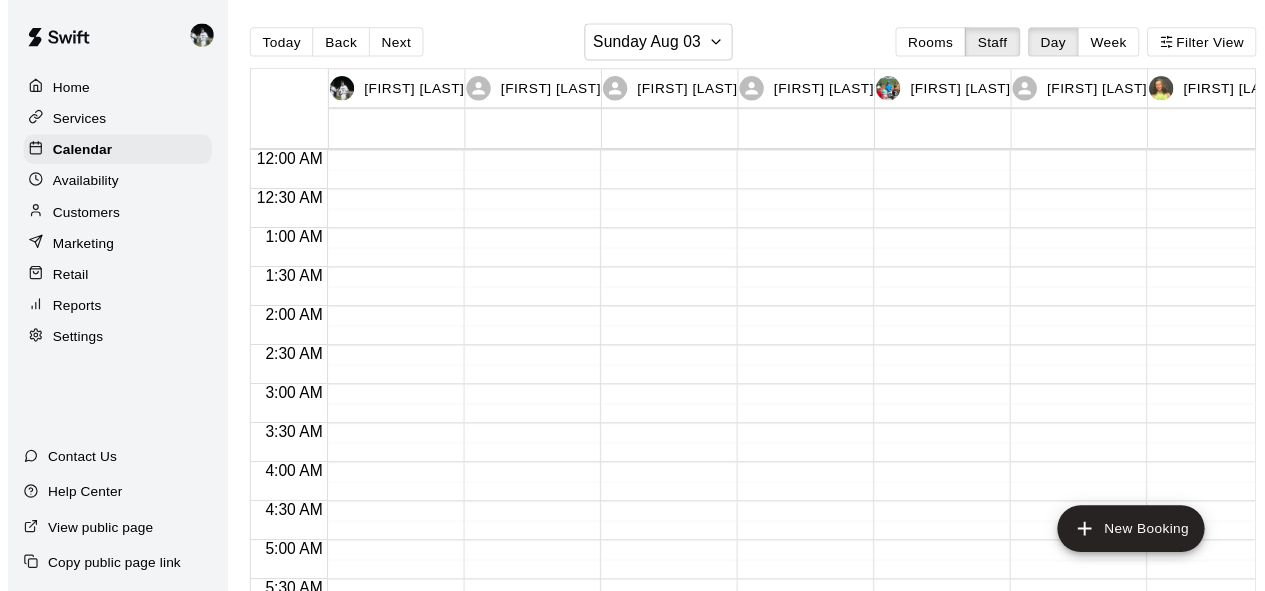 scroll, scrollTop: 0, scrollLeft: 0, axis: both 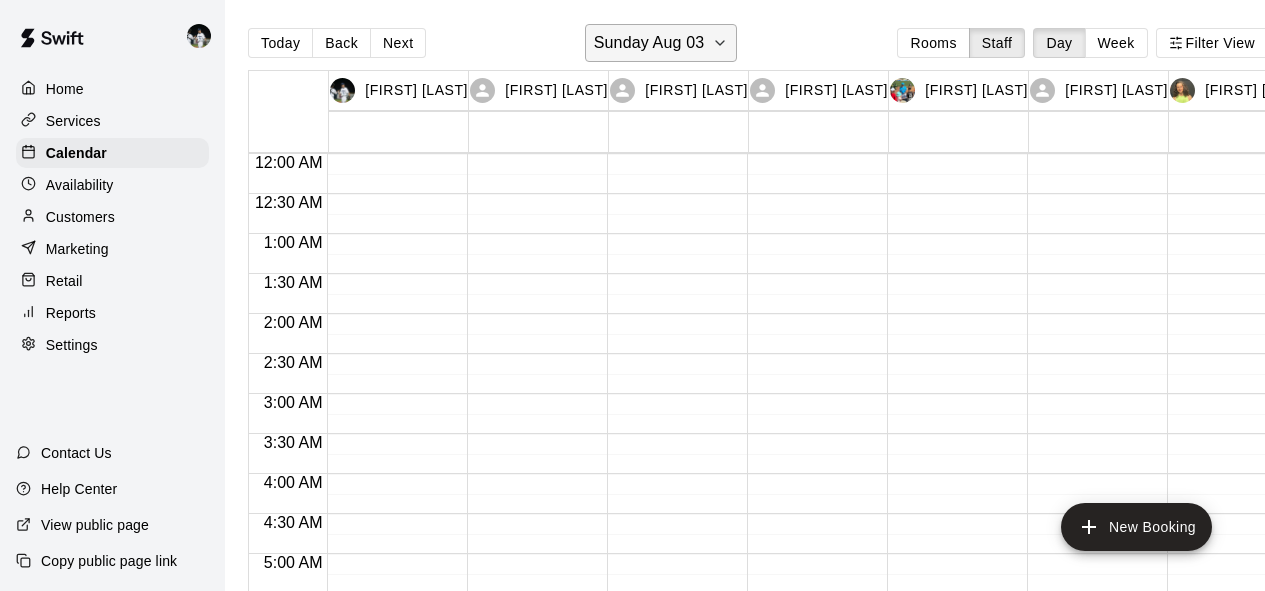 click on "Sunday Aug 03" at bounding box center [649, 43] 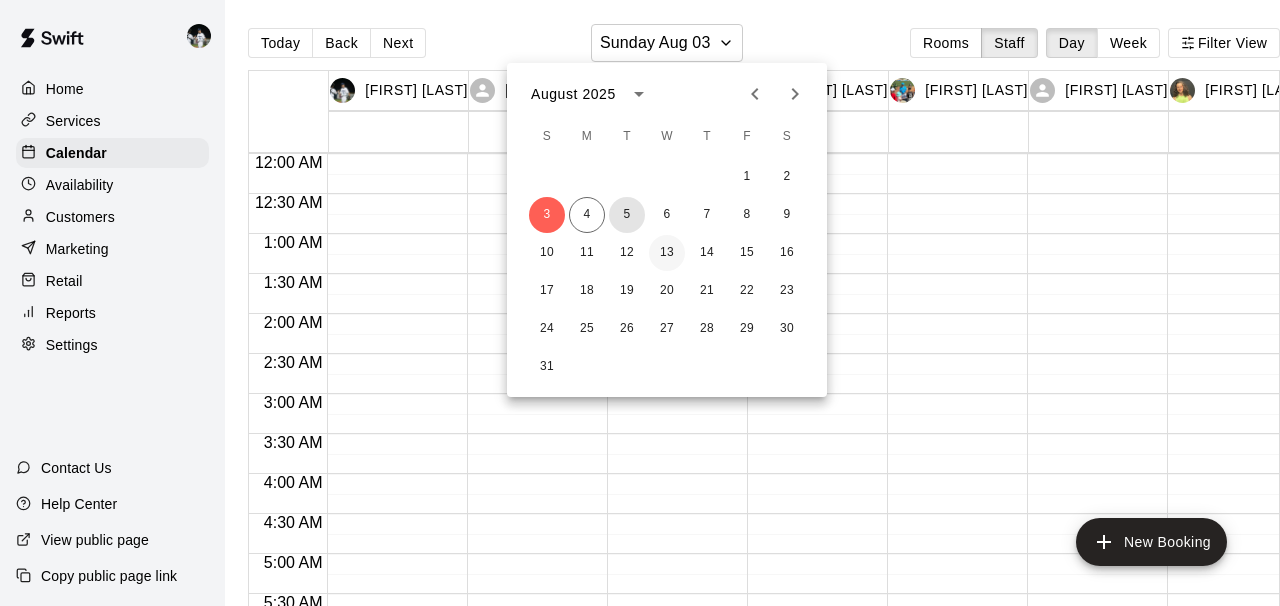 drag, startPoint x: 628, startPoint y: 208, endPoint x: 662, endPoint y: 245, distance: 50.24938 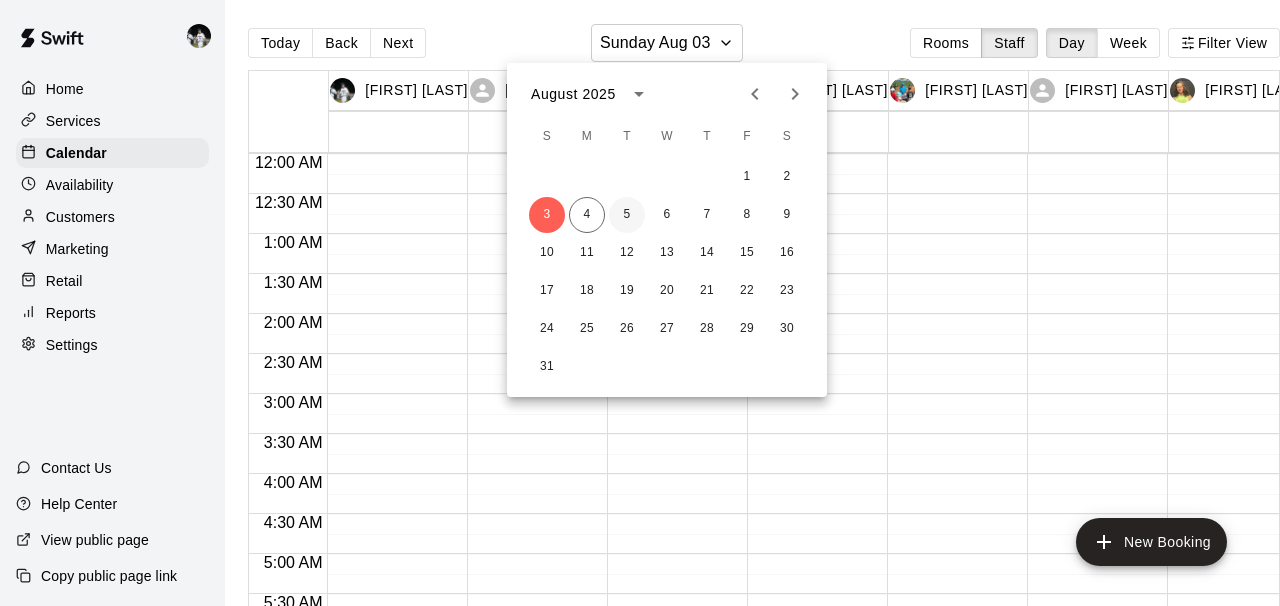 click on "5" at bounding box center [627, 215] 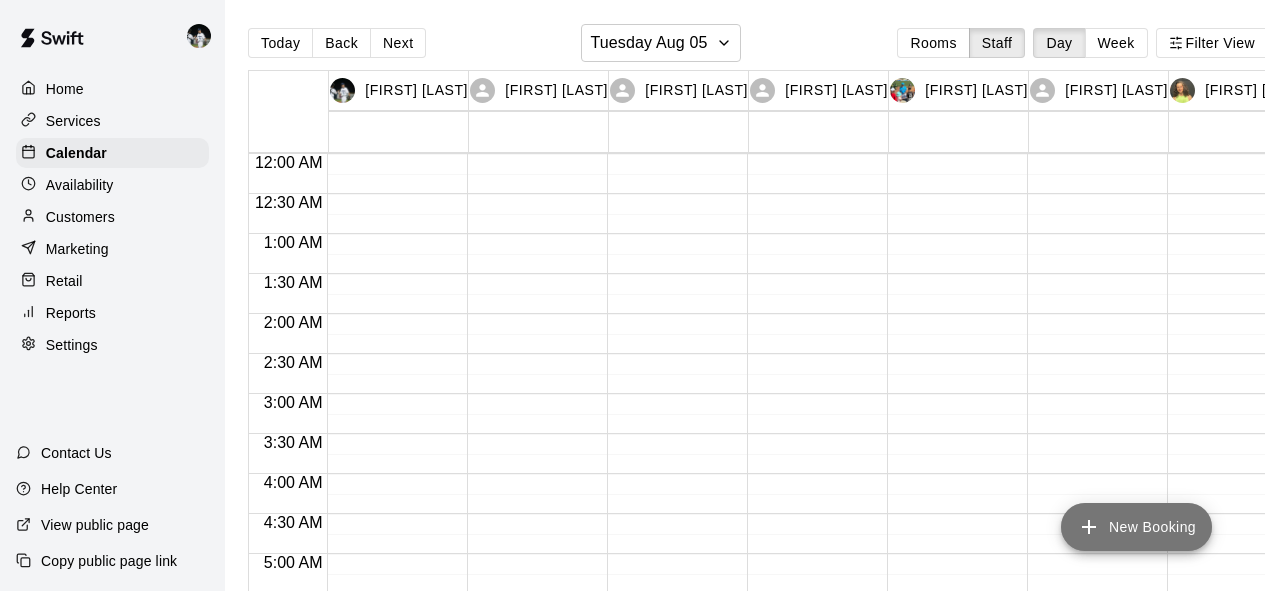 click on "New Booking" at bounding box center (1136, 527) 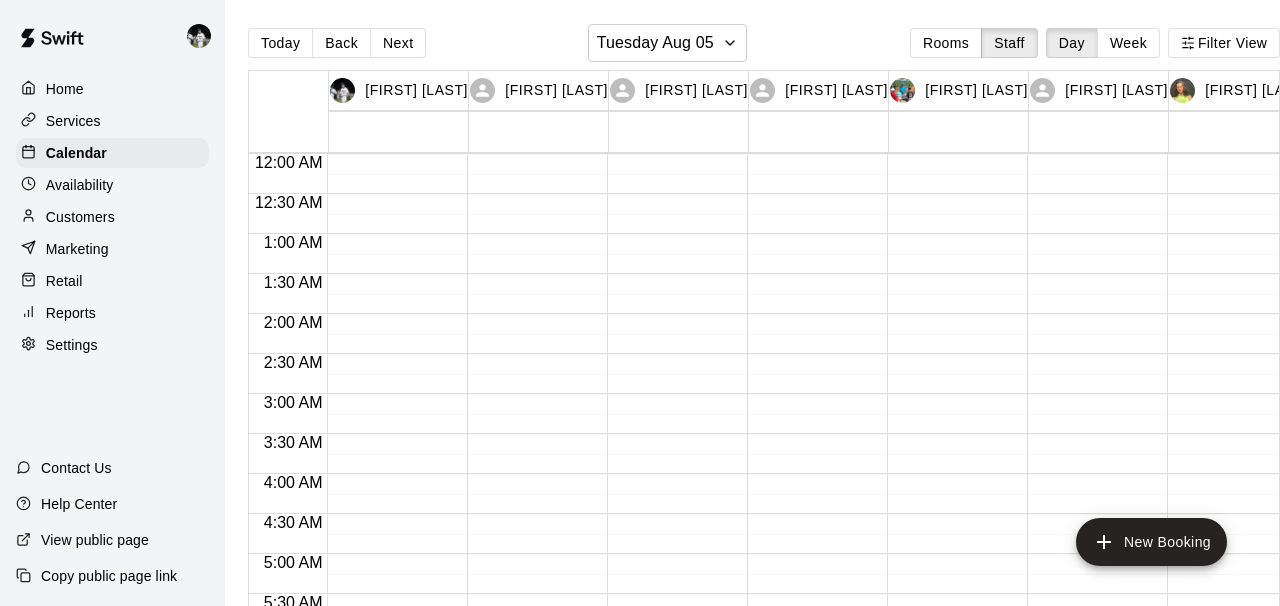 click on "Lesson" at bounding box center (31, 829) 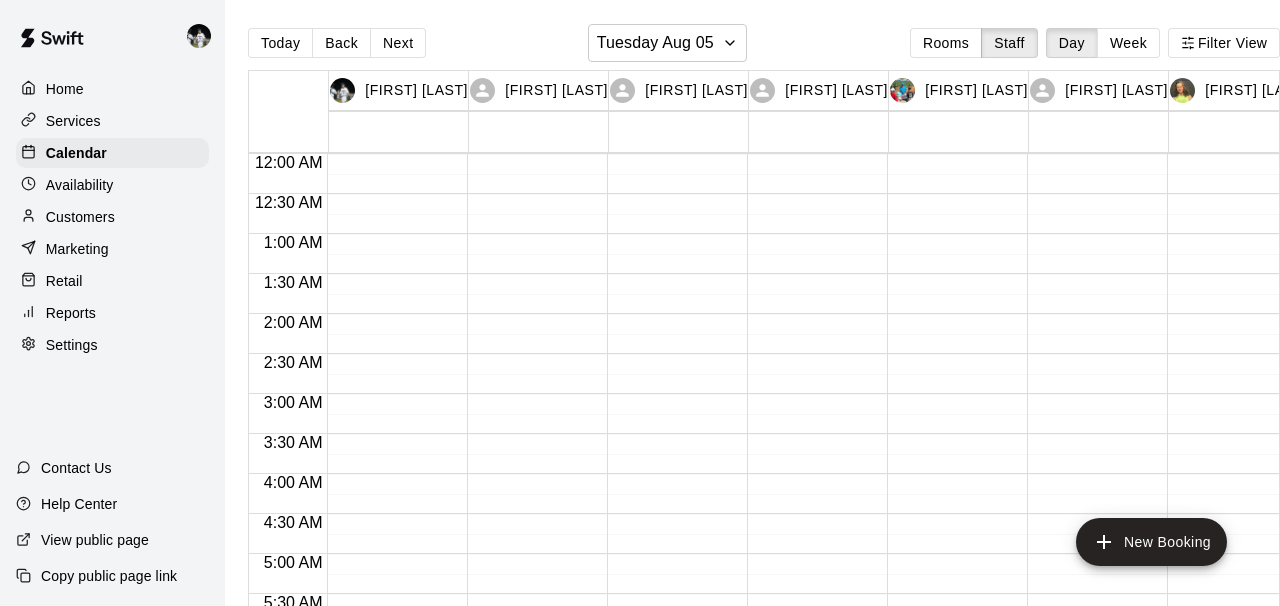click on "Rental" at bounding box center [29, 761] 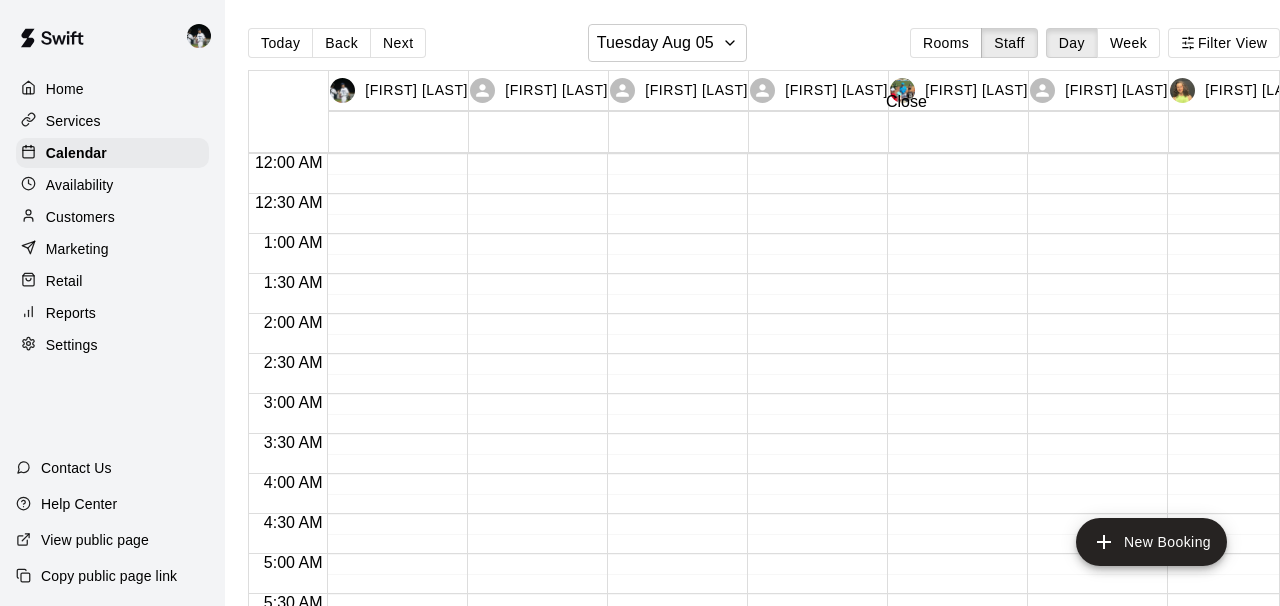 click 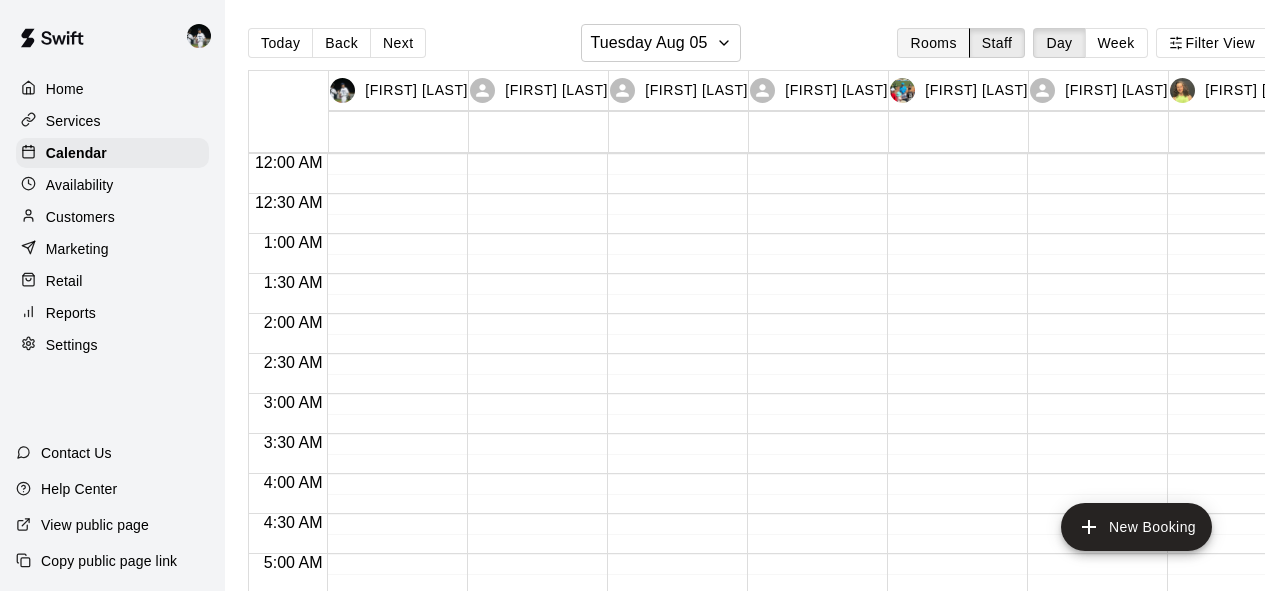click on "Rooms" at bounding box center (933, 43) 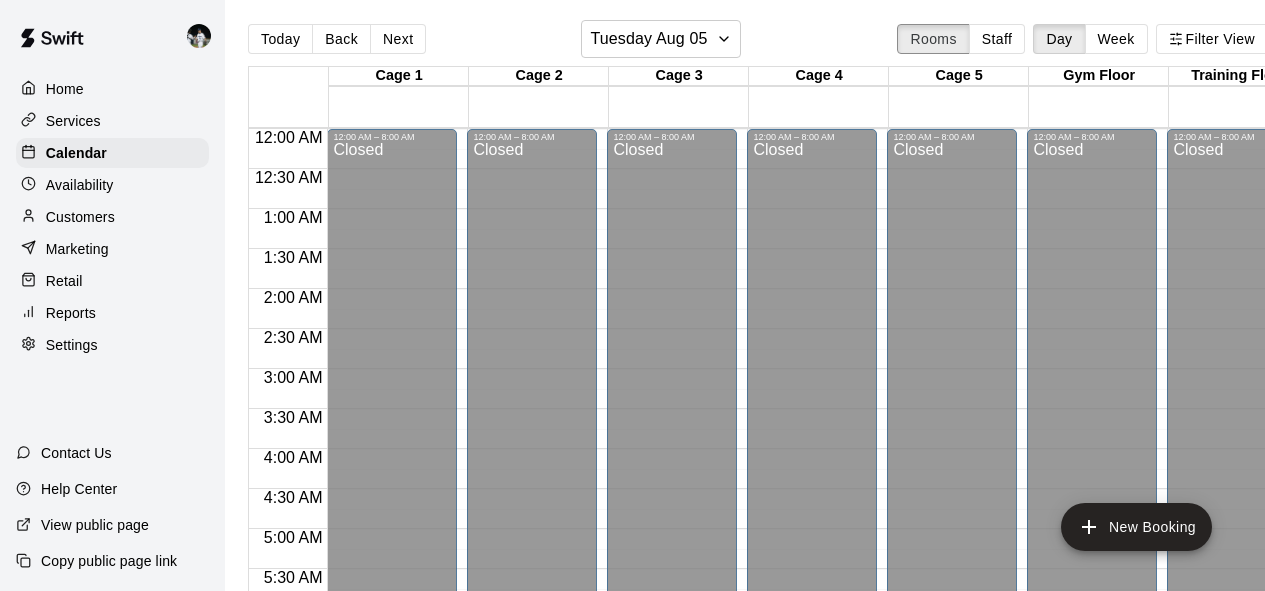 scroll, scrollTop: 8, scrollLeft: 0, axis: vertical 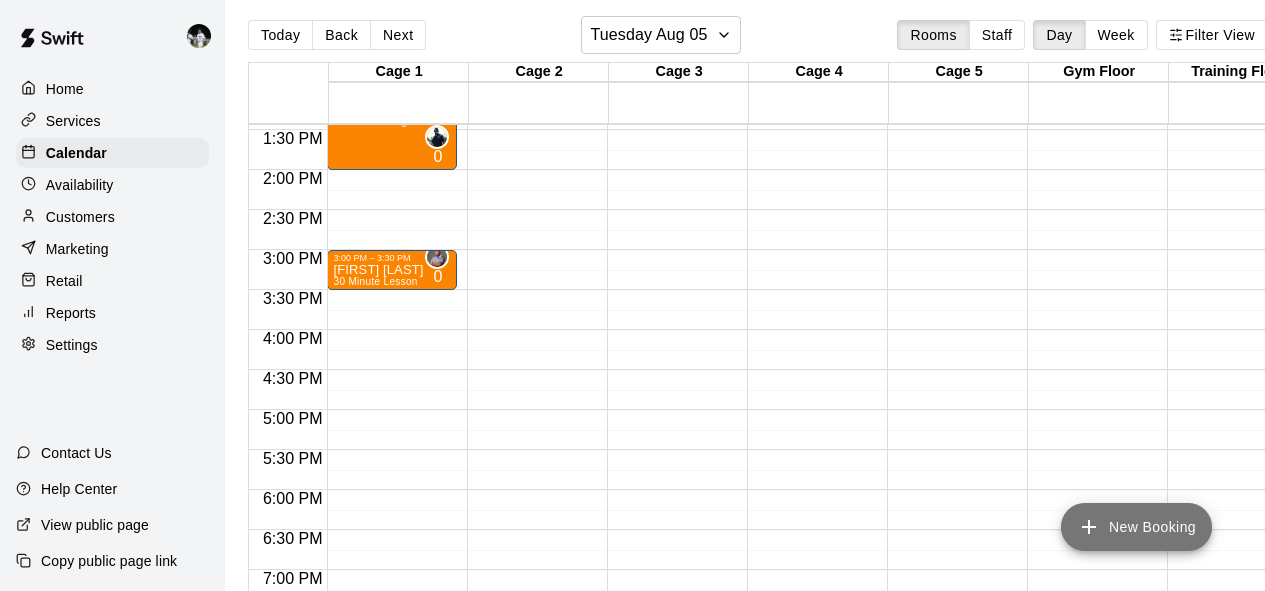 click on "New Booking" at bounding box center (1136, 527) 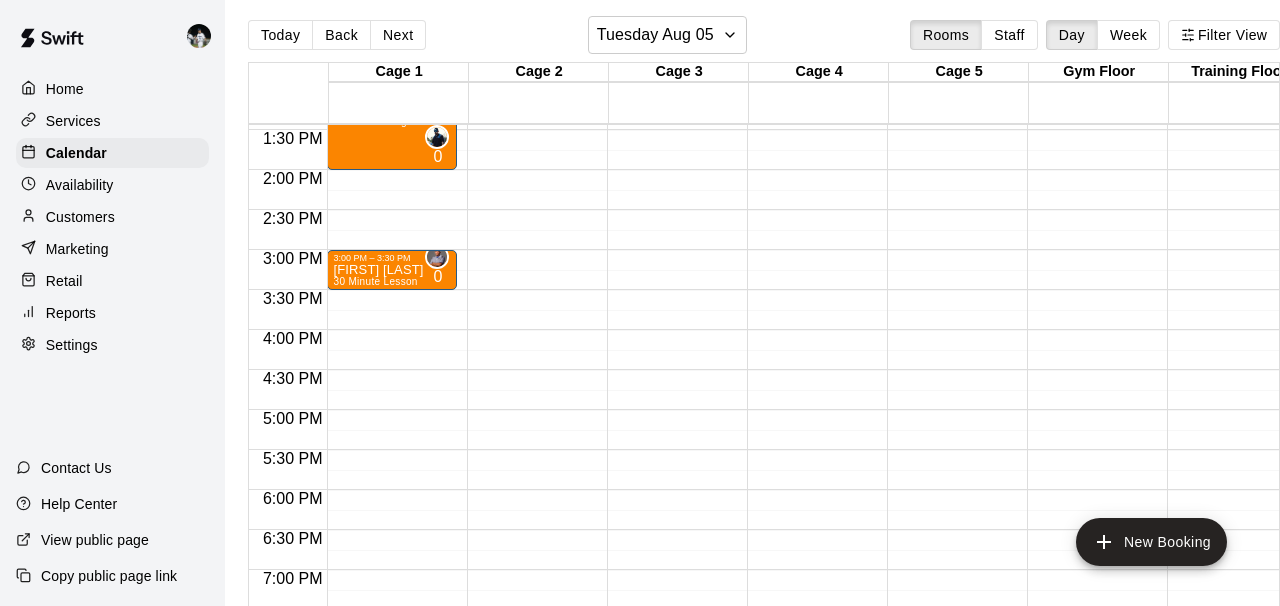 click at bounding box center (71, 2342) 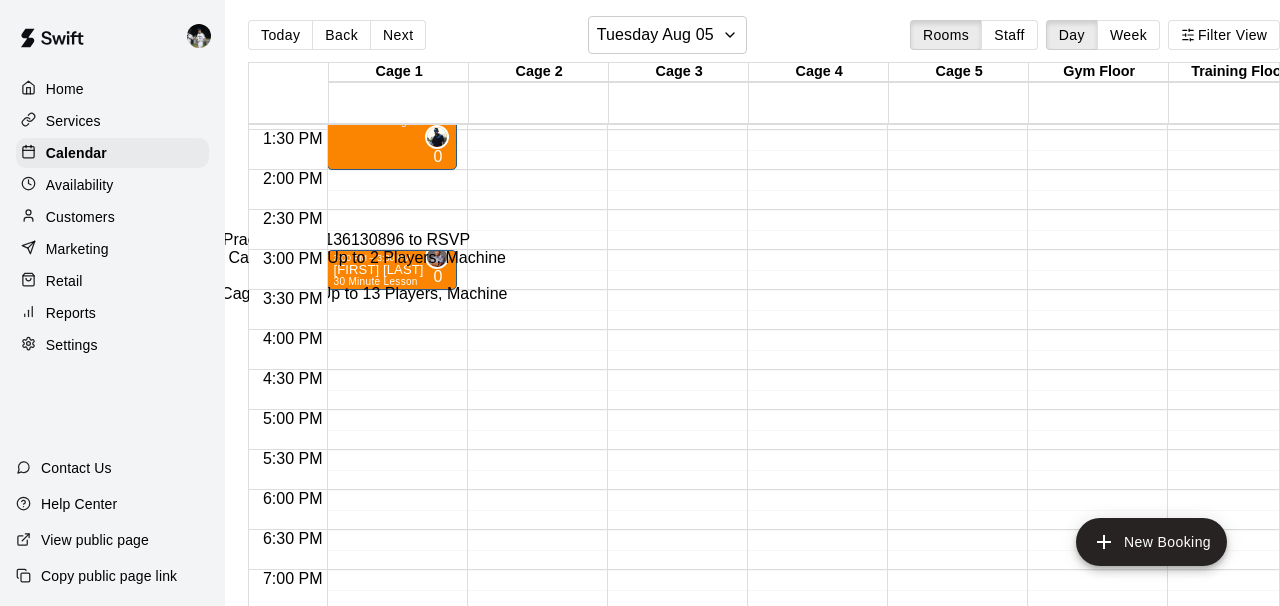 click 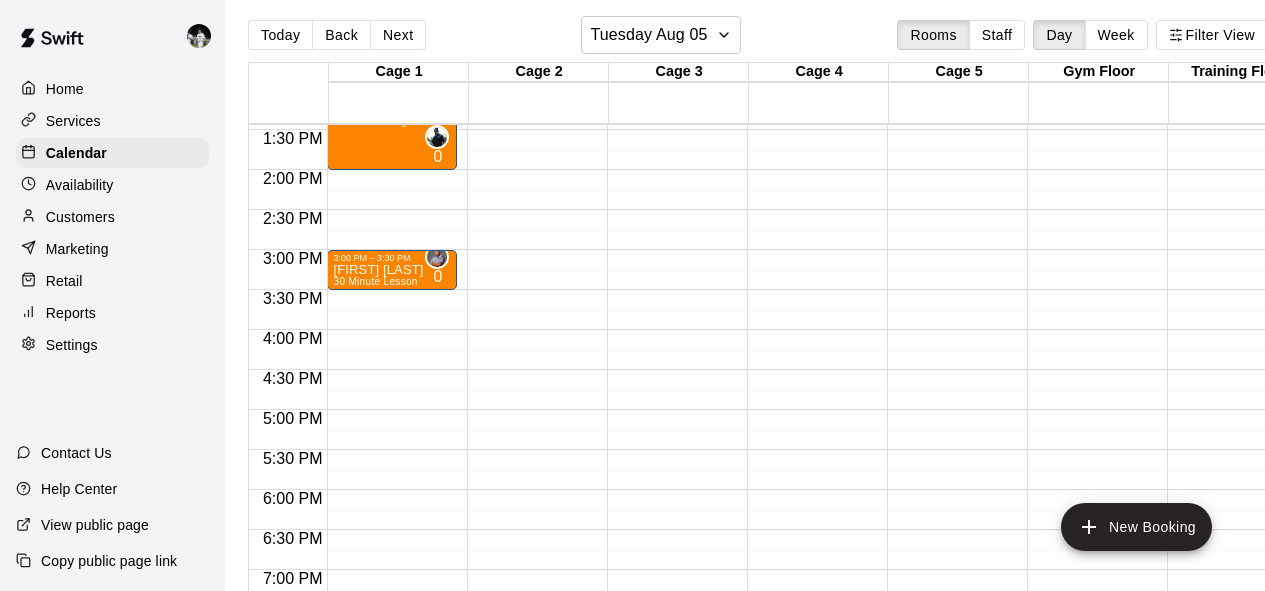 click on "Availability" at bounding box center [80, 185] 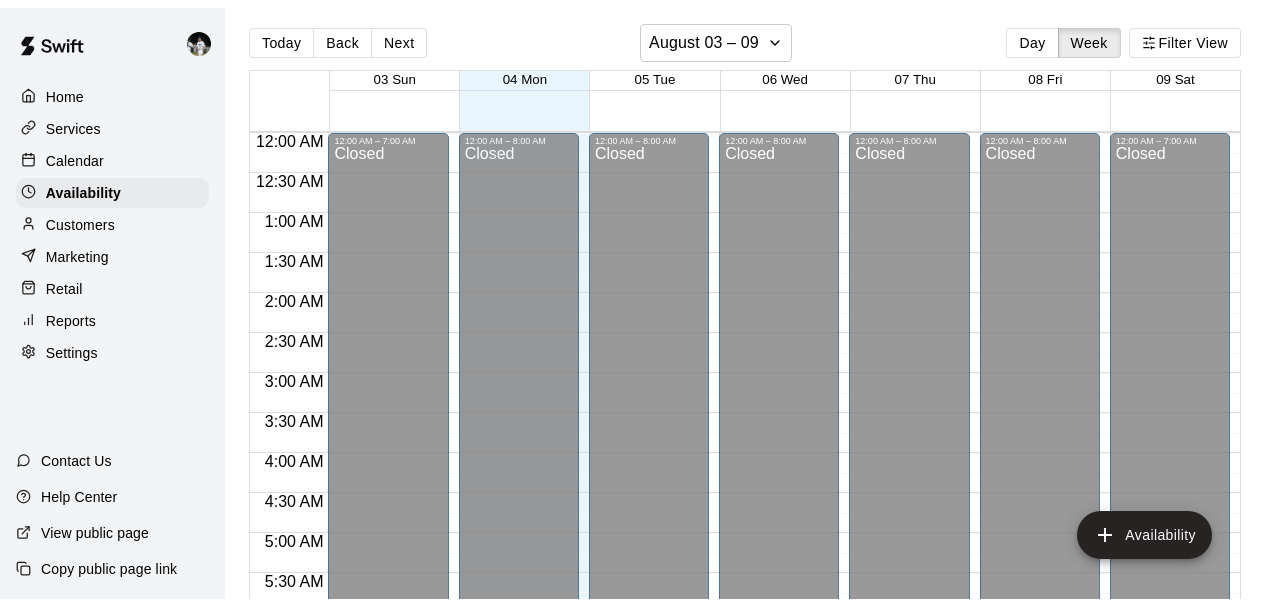 scroll, scrollTop: 0, scrollLeft: 0, axis: both 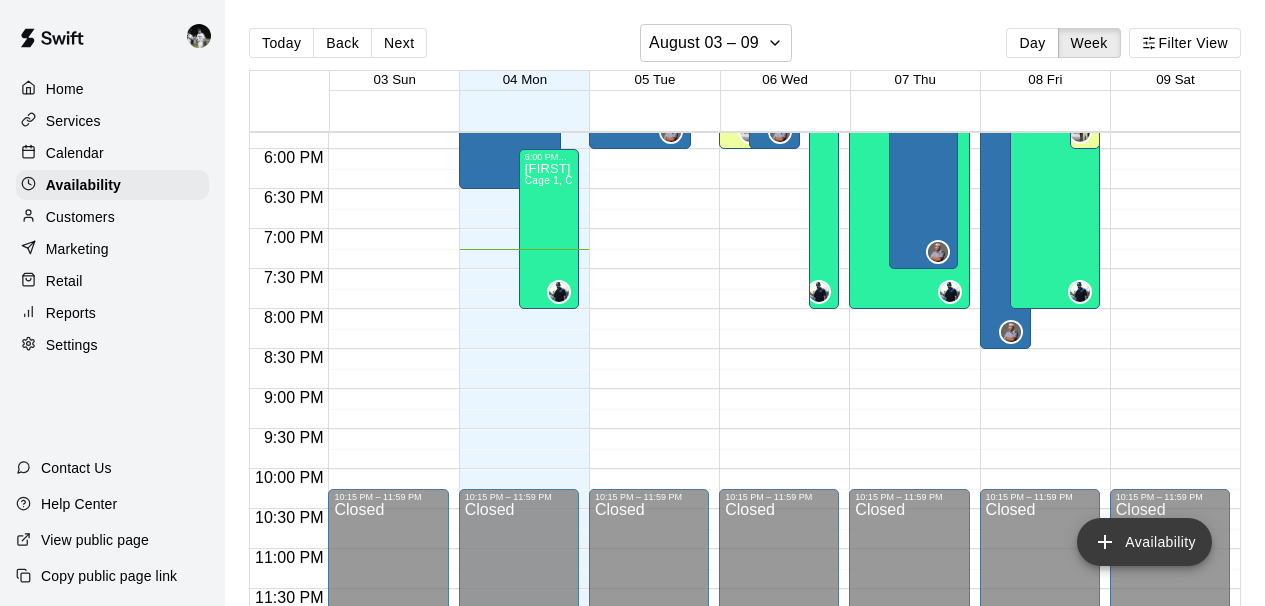 click on "Availability" at bounding box center [1144, 542] 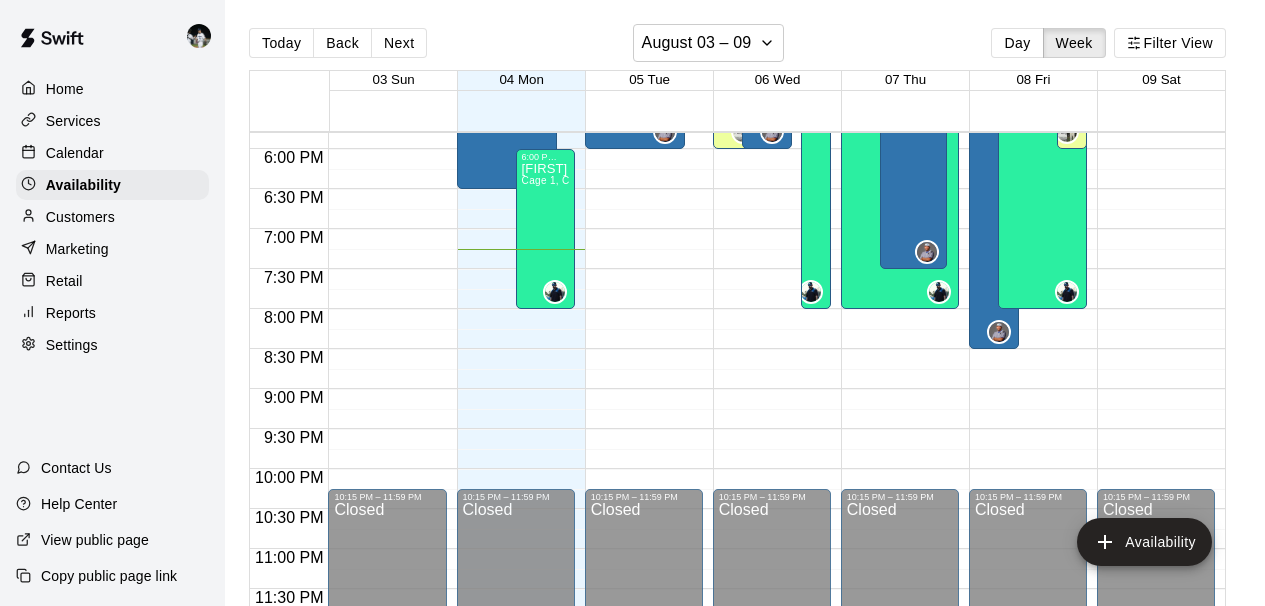 type on "**********" 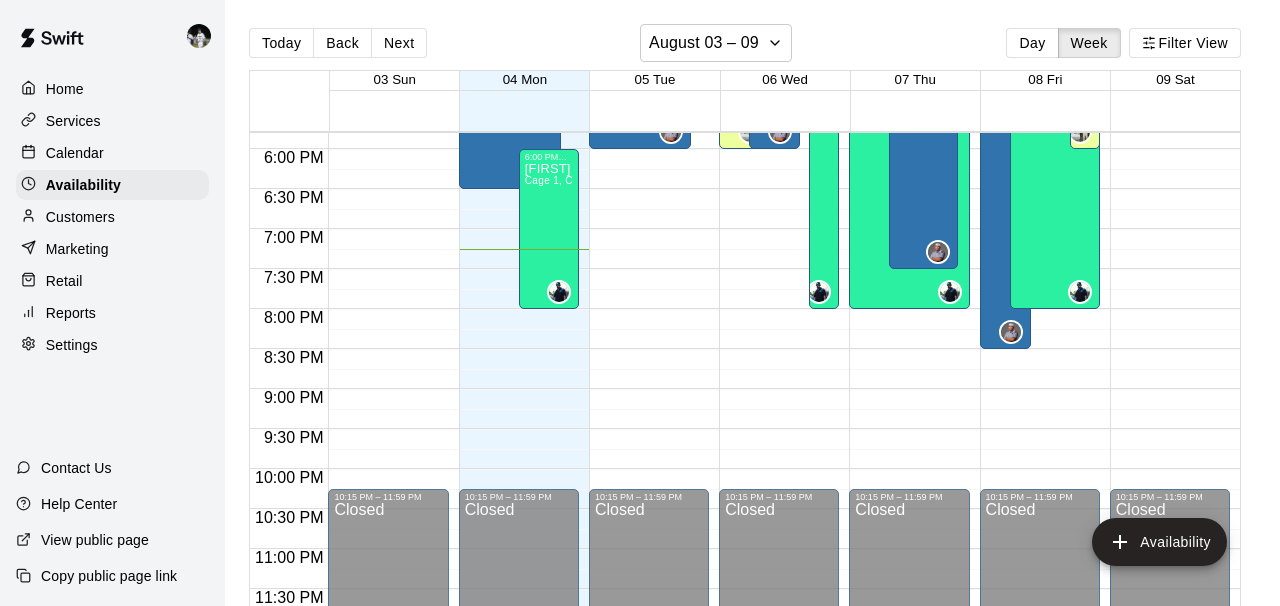 click 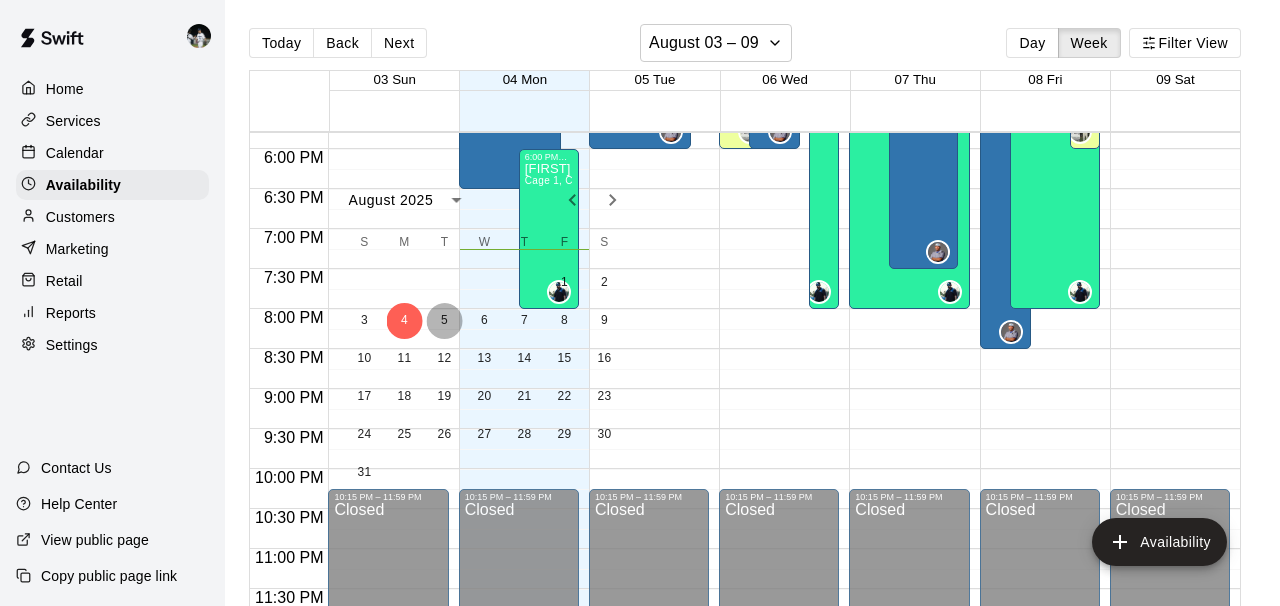 click on "5" at bounding box center (445, 321) 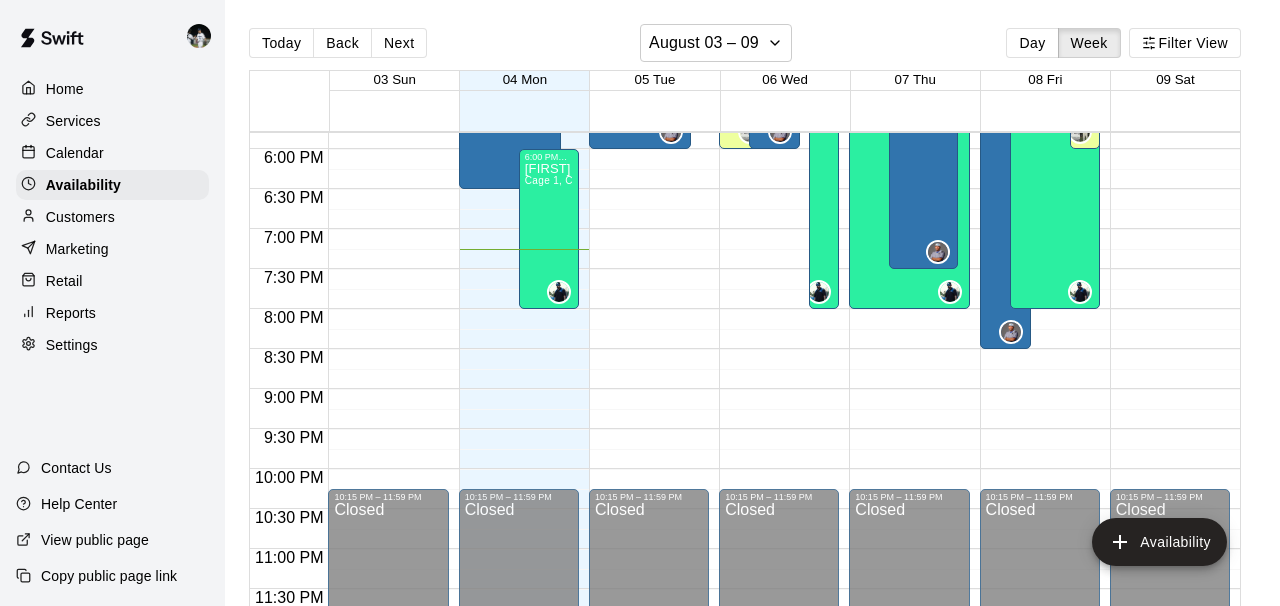 click on "********" at bounding box center [1194, 1296] 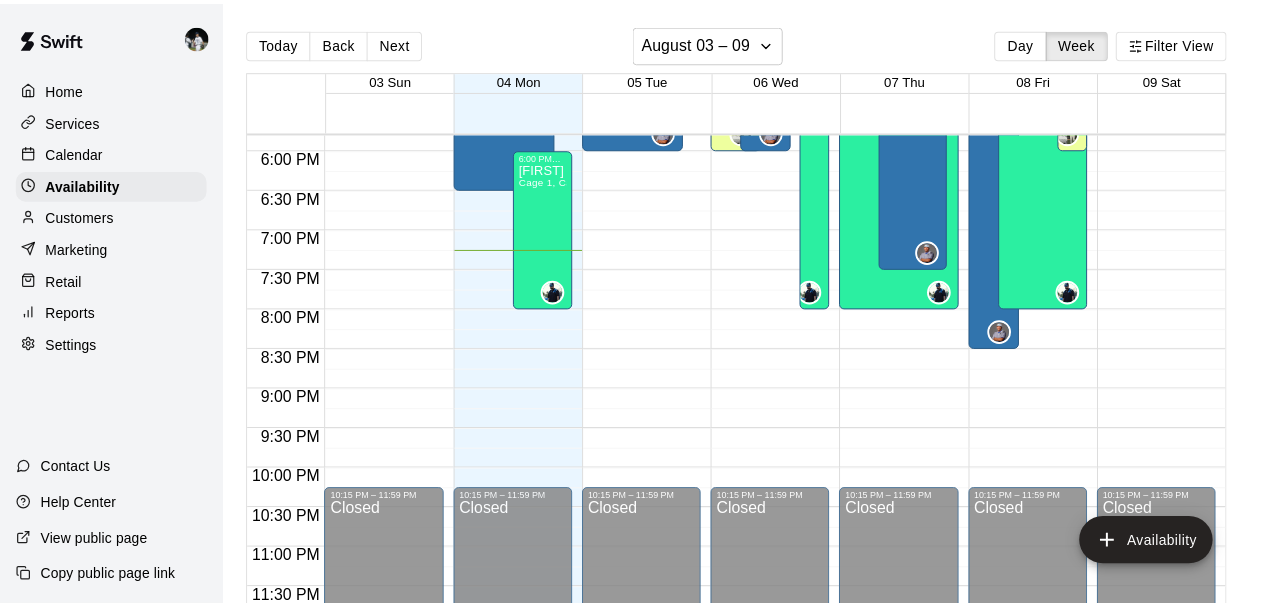 scroll, scrollTop: 0, scrollLeft: 0, axis: both 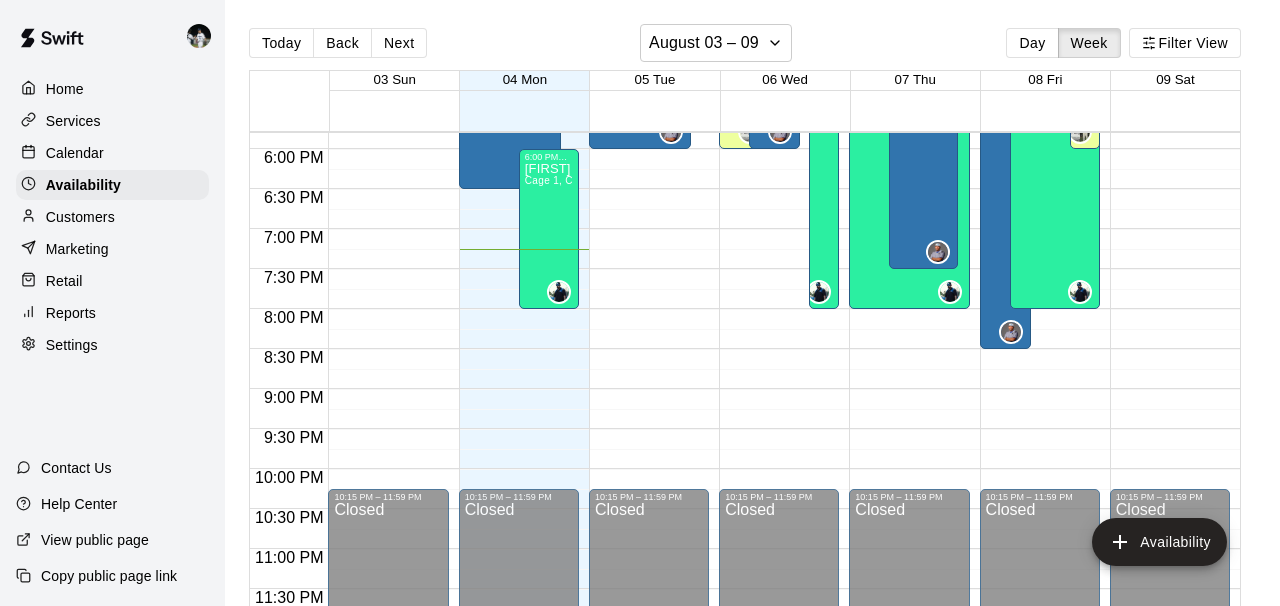 click on "Save" at bounding box center [81, 8007] 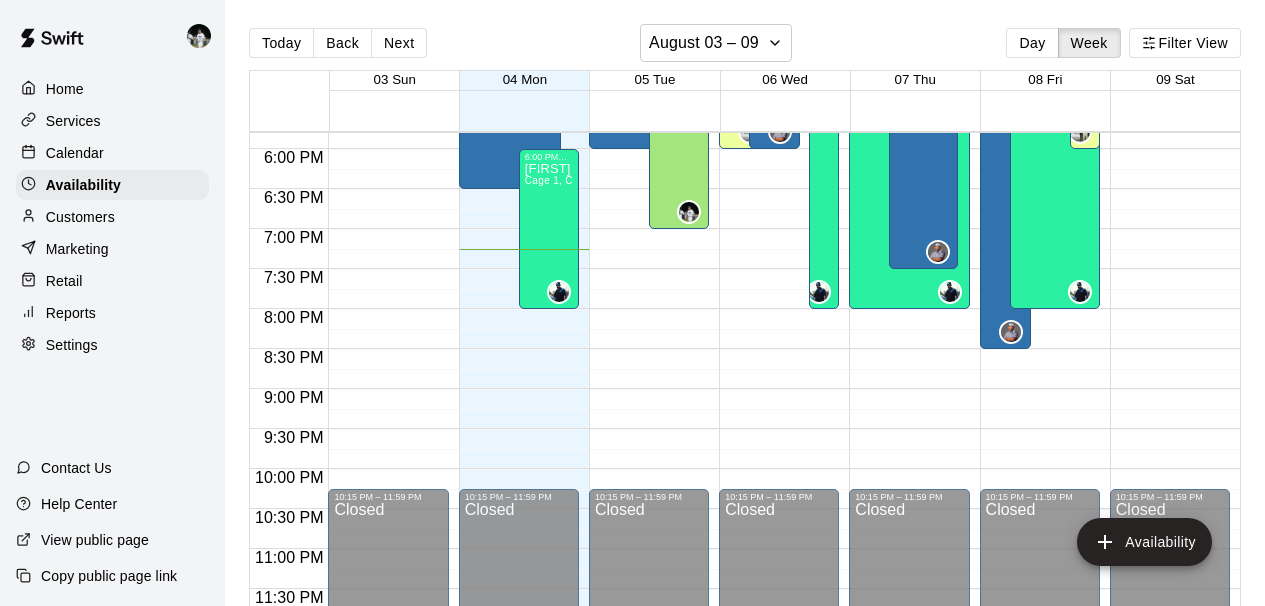 scroll, scrollTop: 8, scrollLeft: 0, axis: vertical 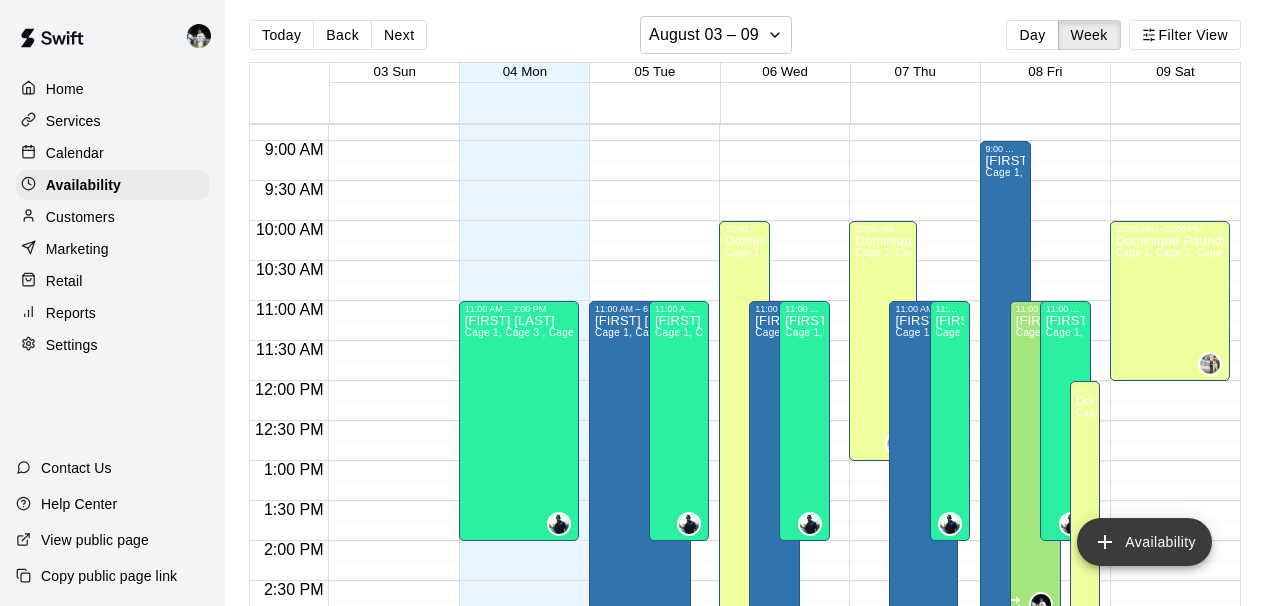 click on "Availability" at bounding box center [1144, 542] 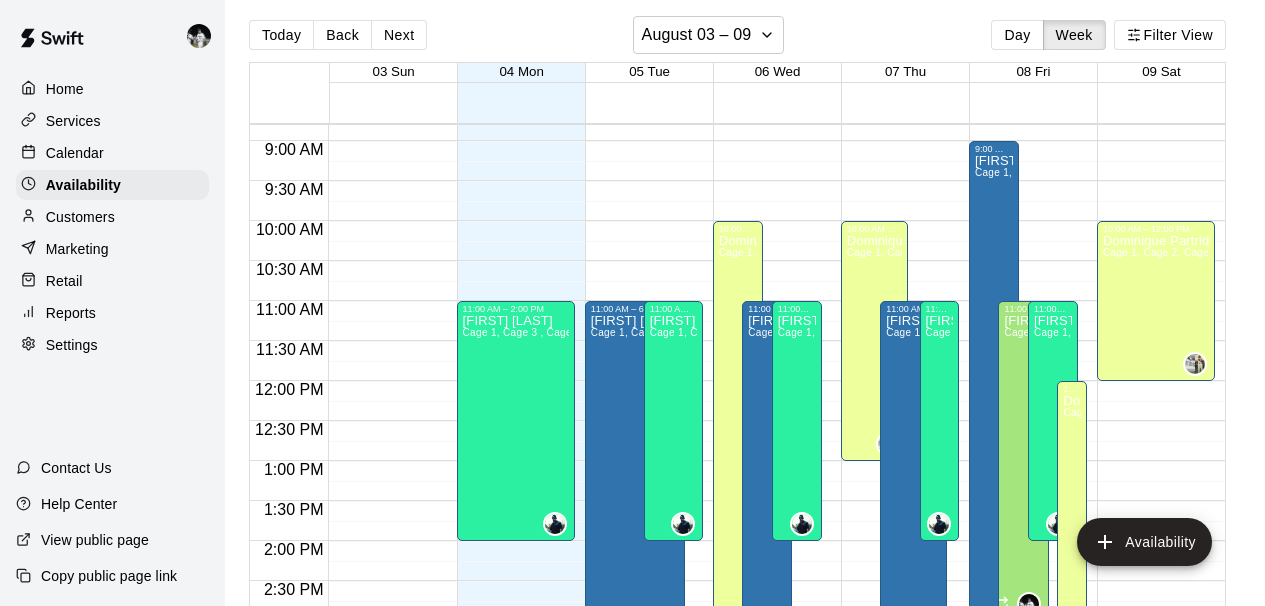 type on "**********" 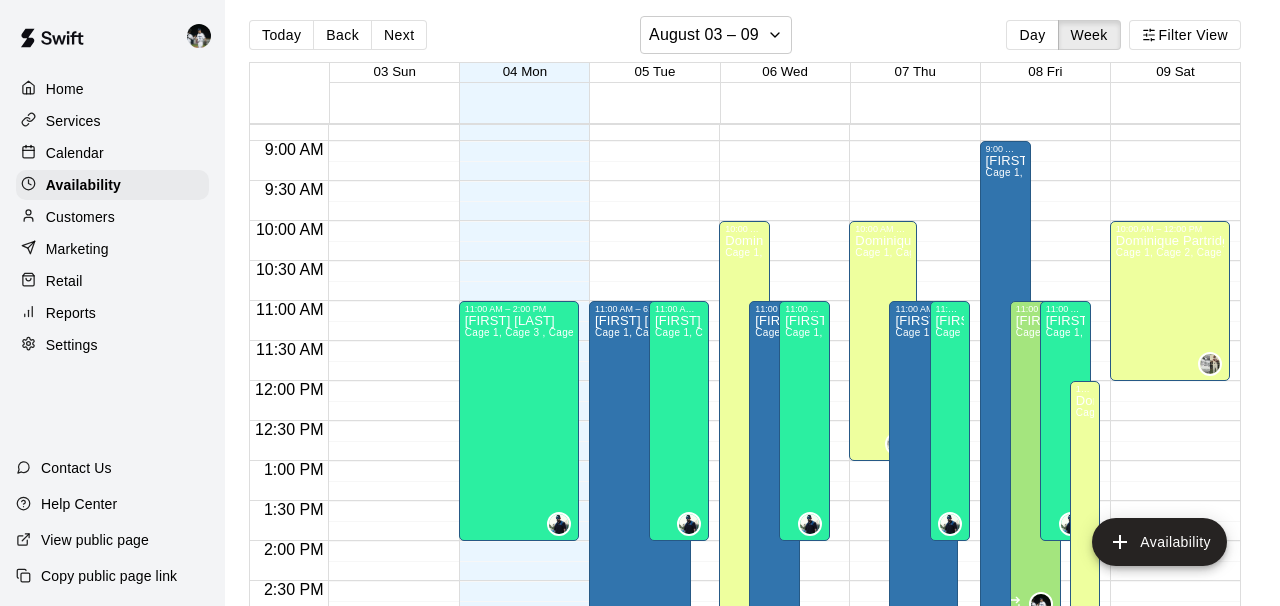 click 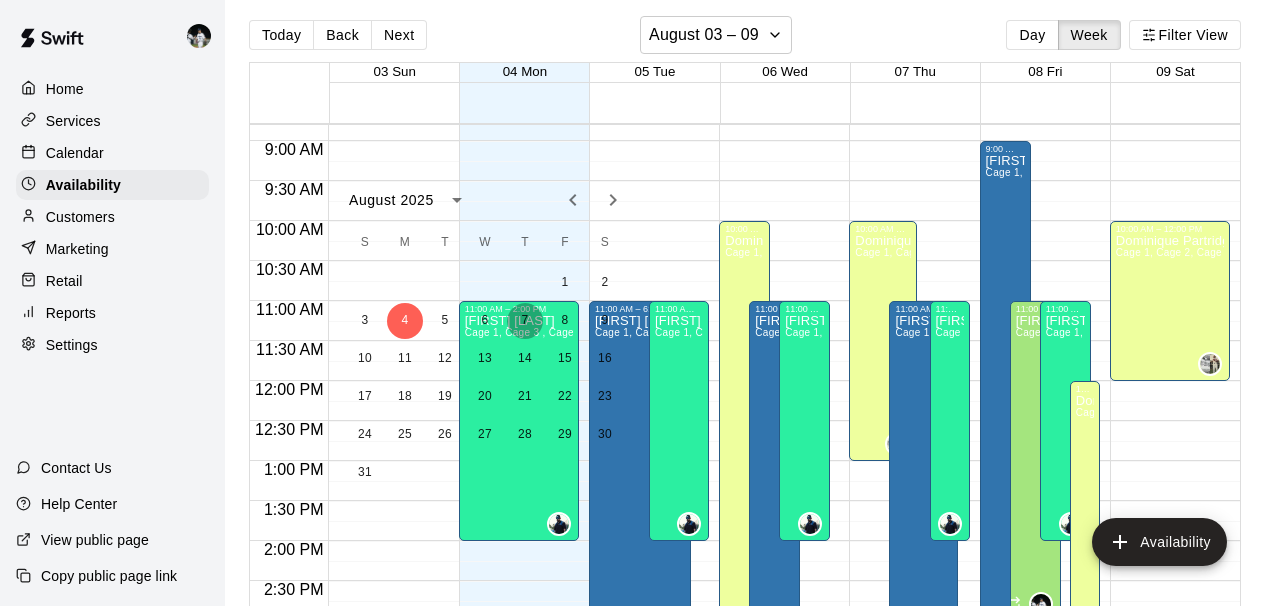 click on "7" at bounding box center (525, 321) 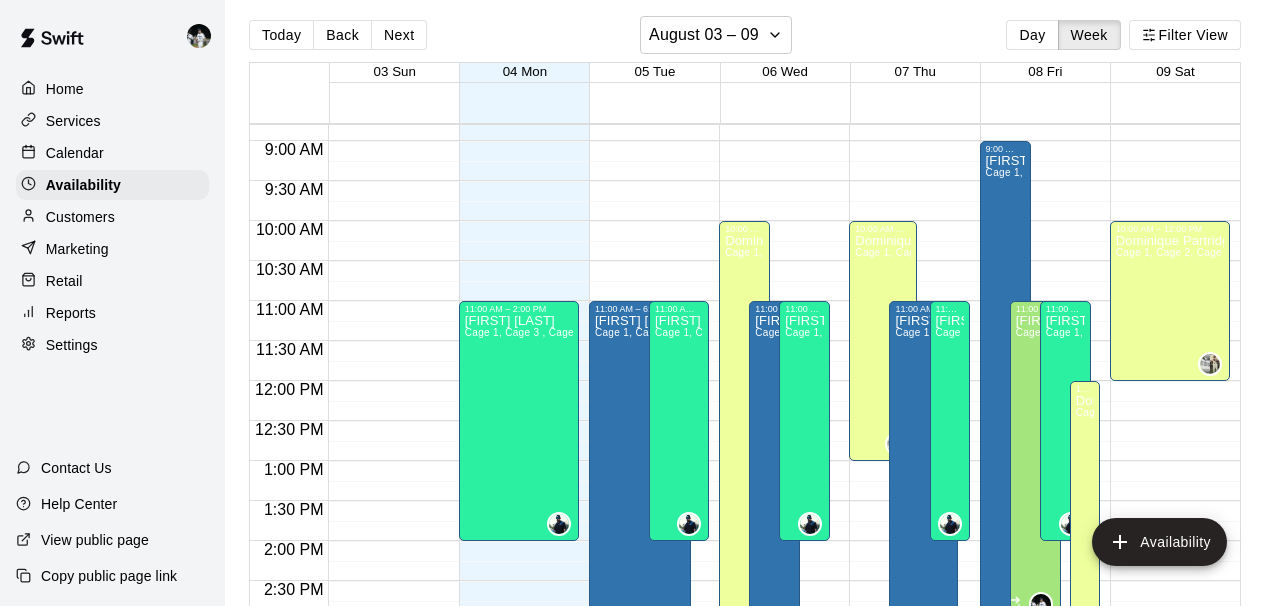 click 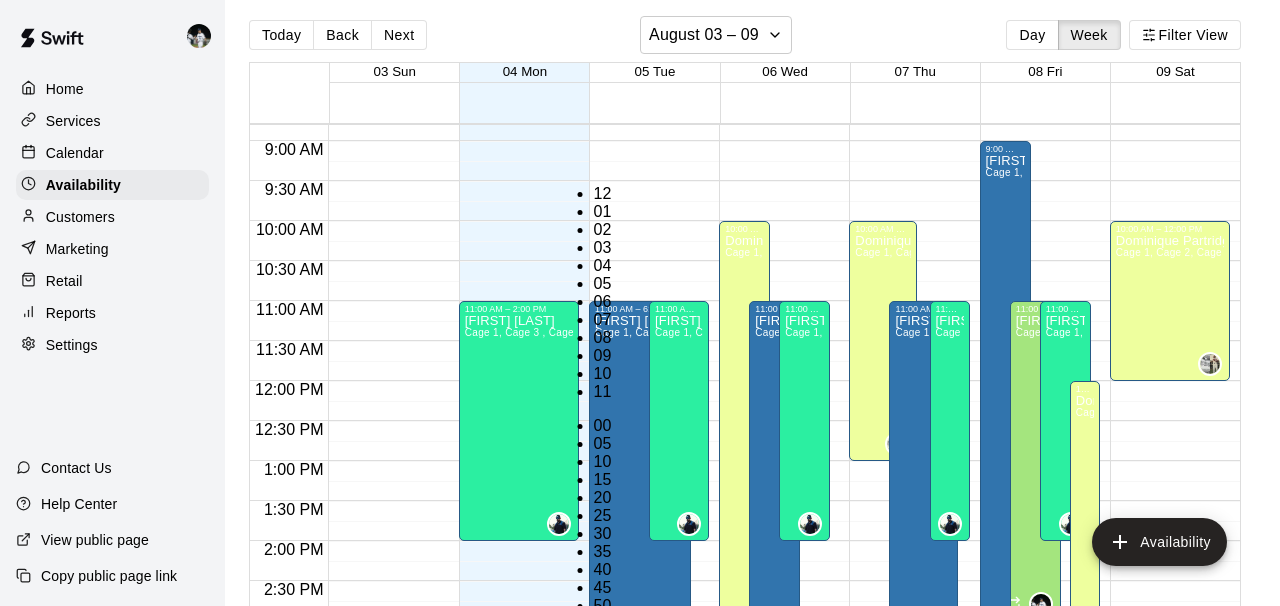 scroll, scrollTop: 273, scrollLeft: 0, axis: vertical 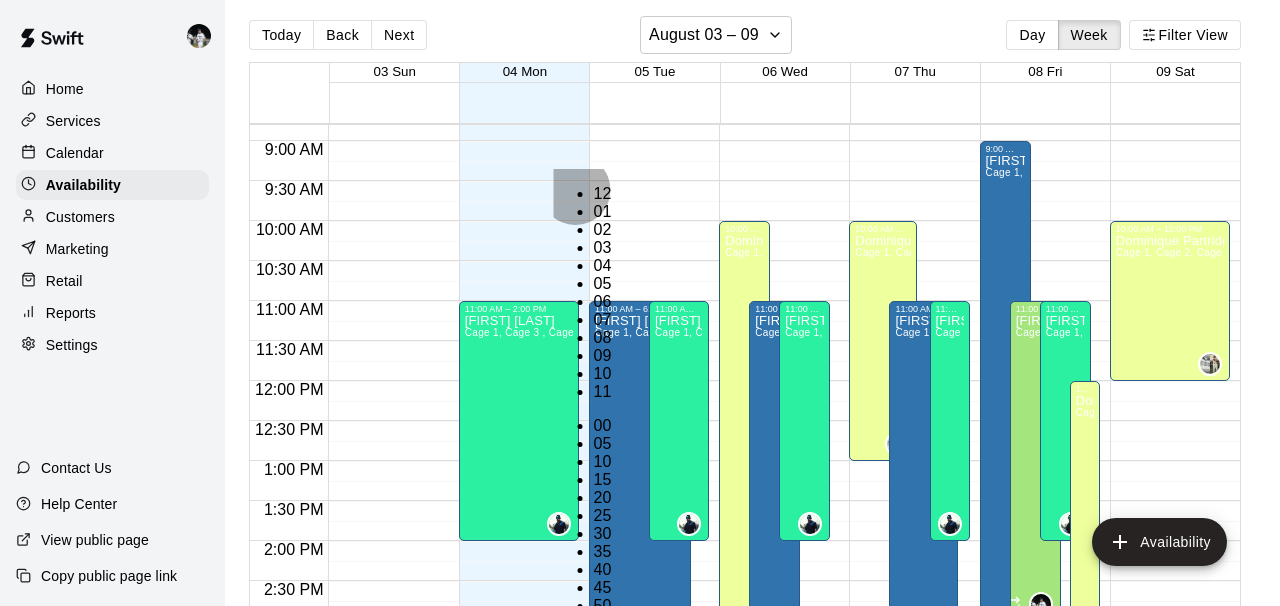 click on "03" at bounding box center (606, 248) 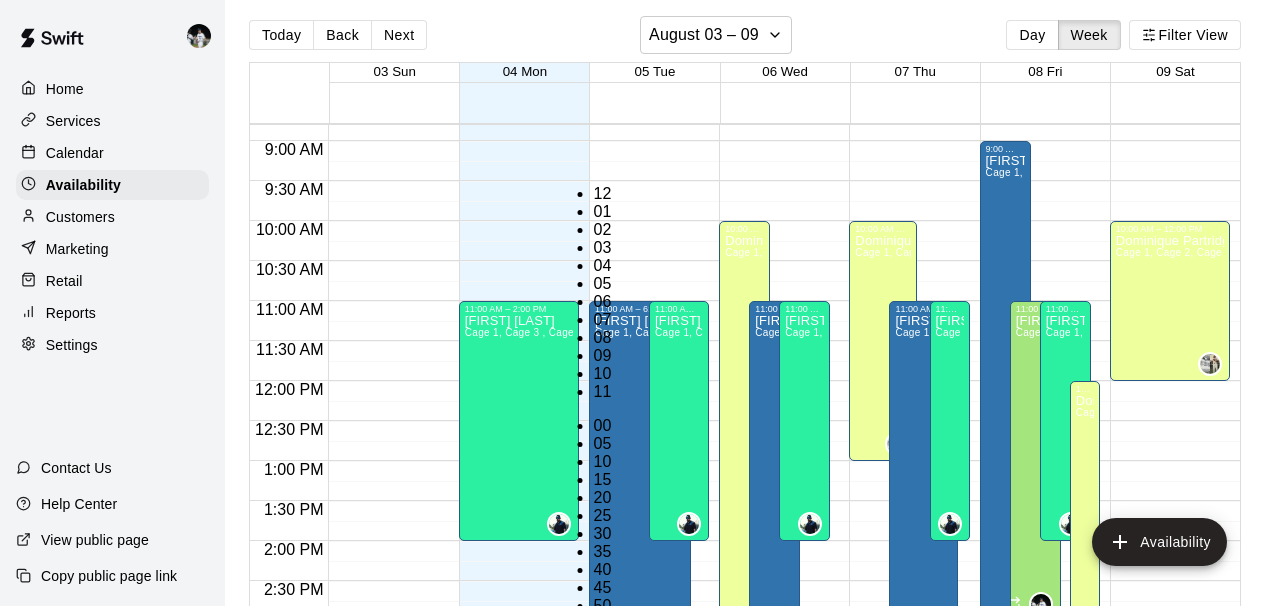 scroll, scrollTop: 117, scrollLeft: 0, axis: vertical 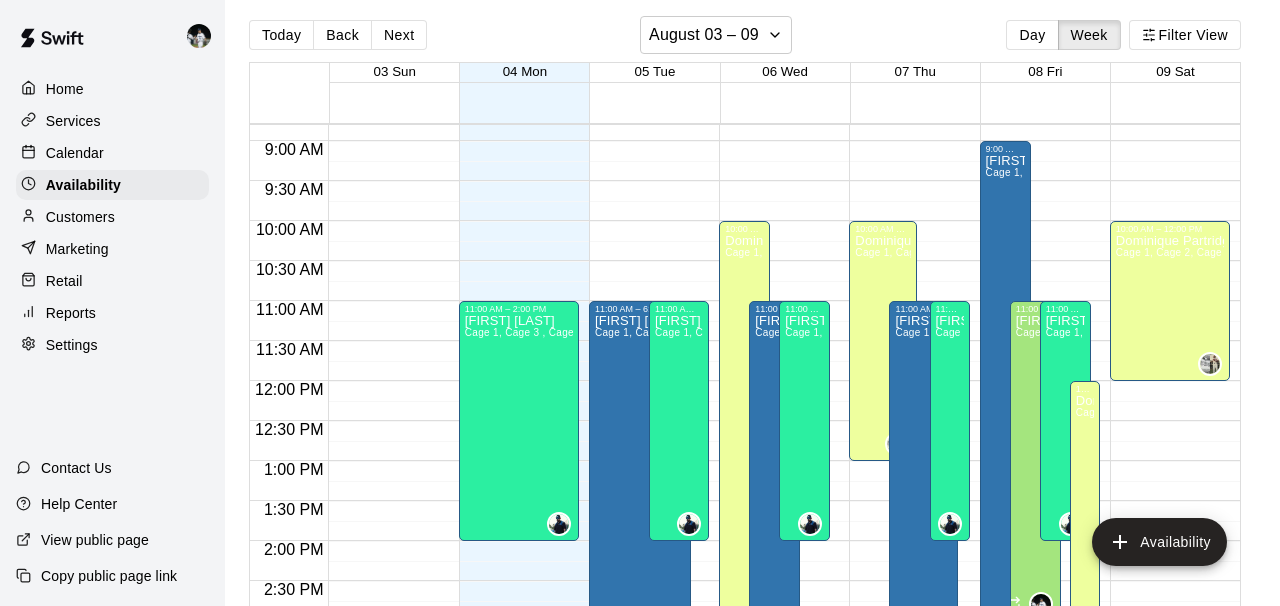 click 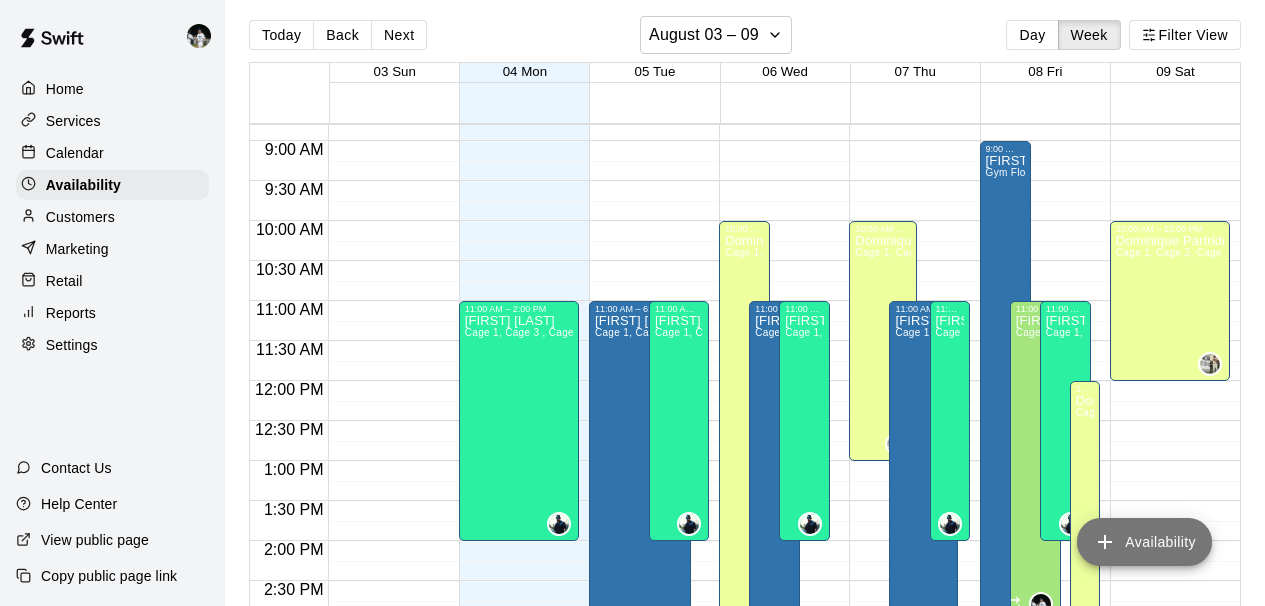 click on "Availability" at bounding box center [1144, 542] 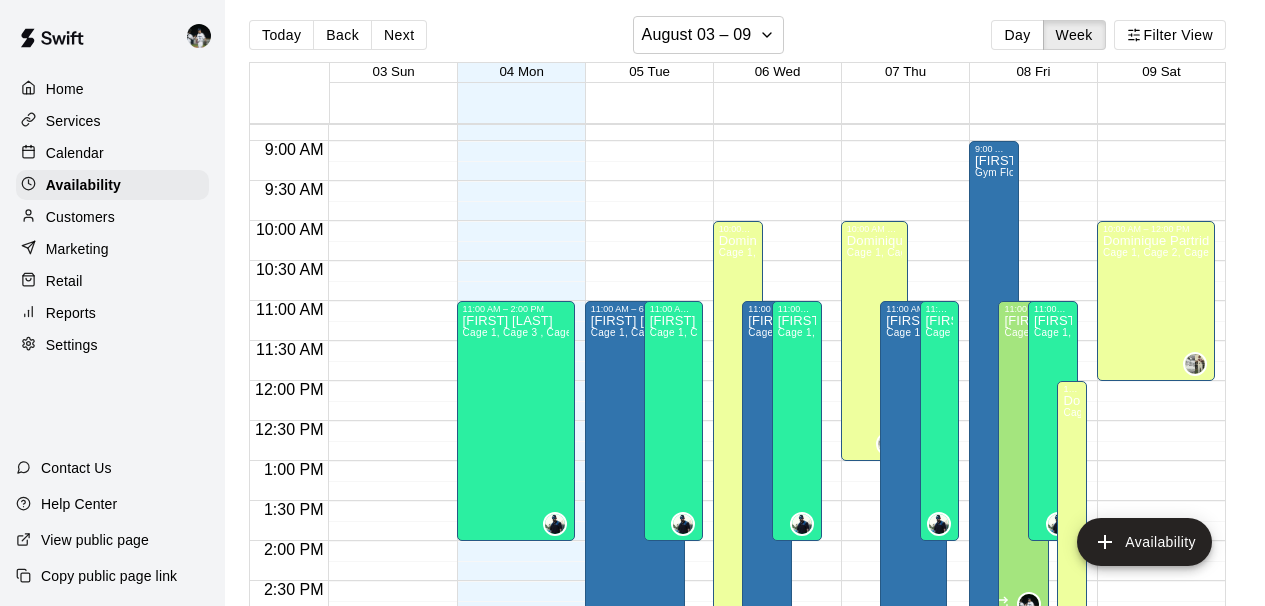 type on "**********" 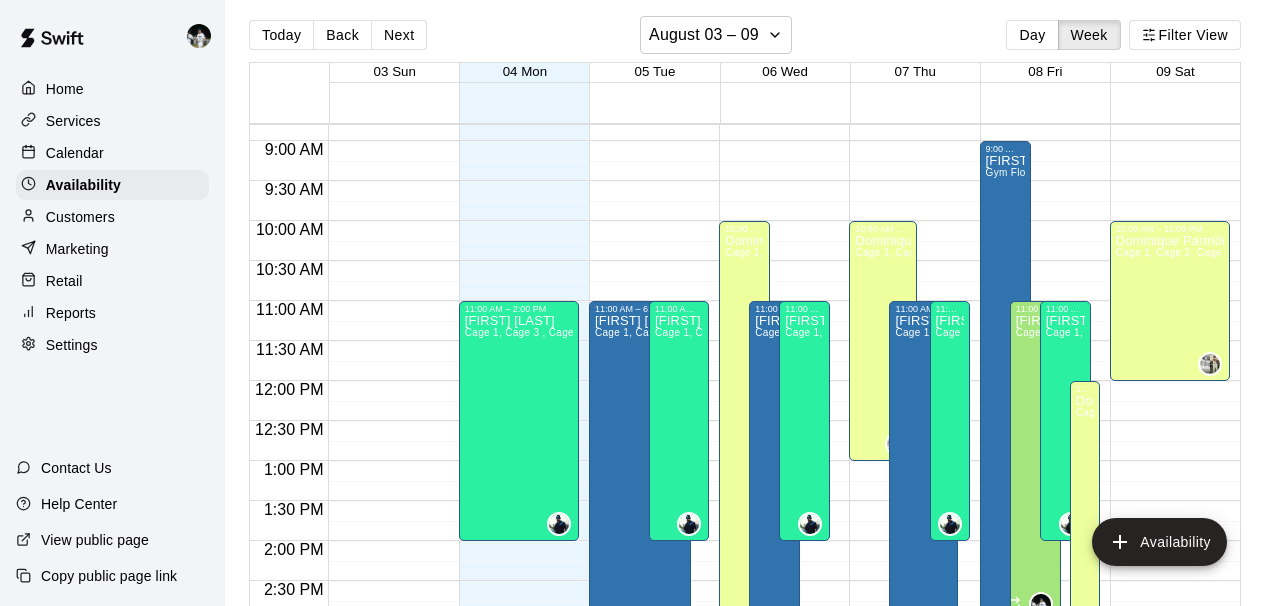 click 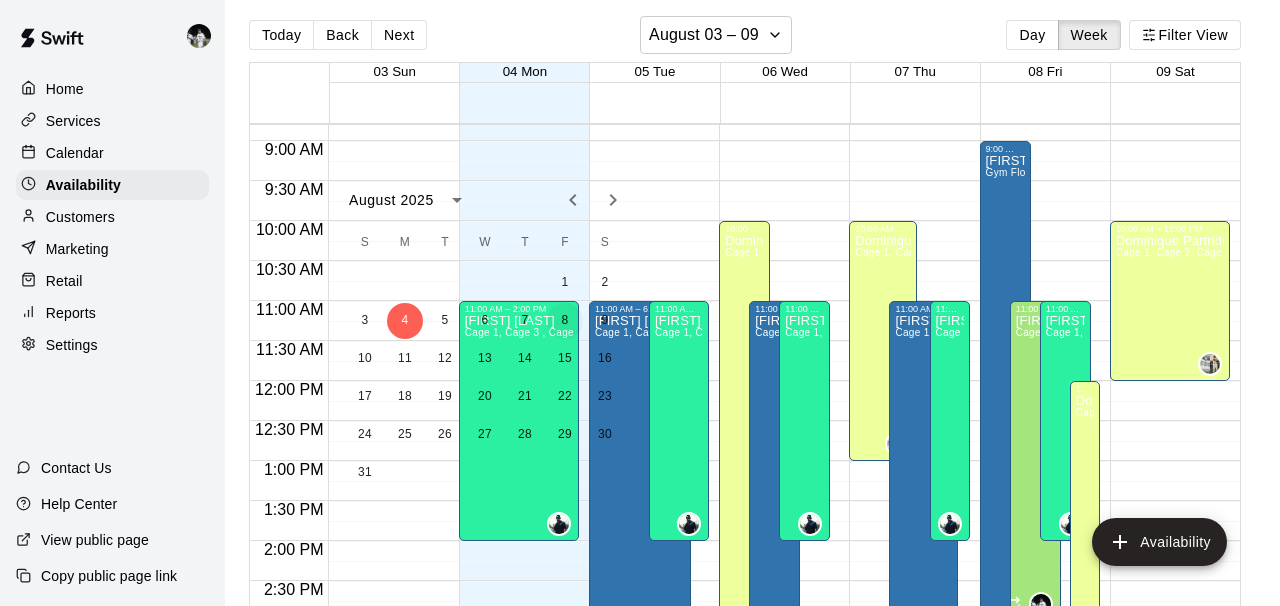 click on "8" at bounding box center [565, 321] 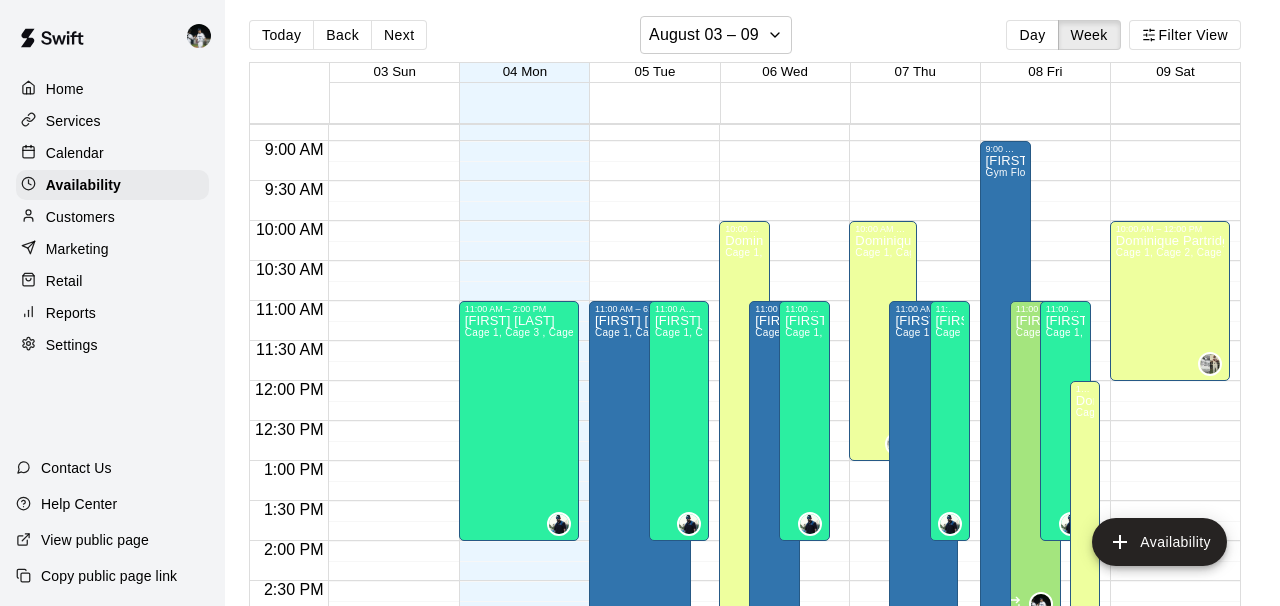 click 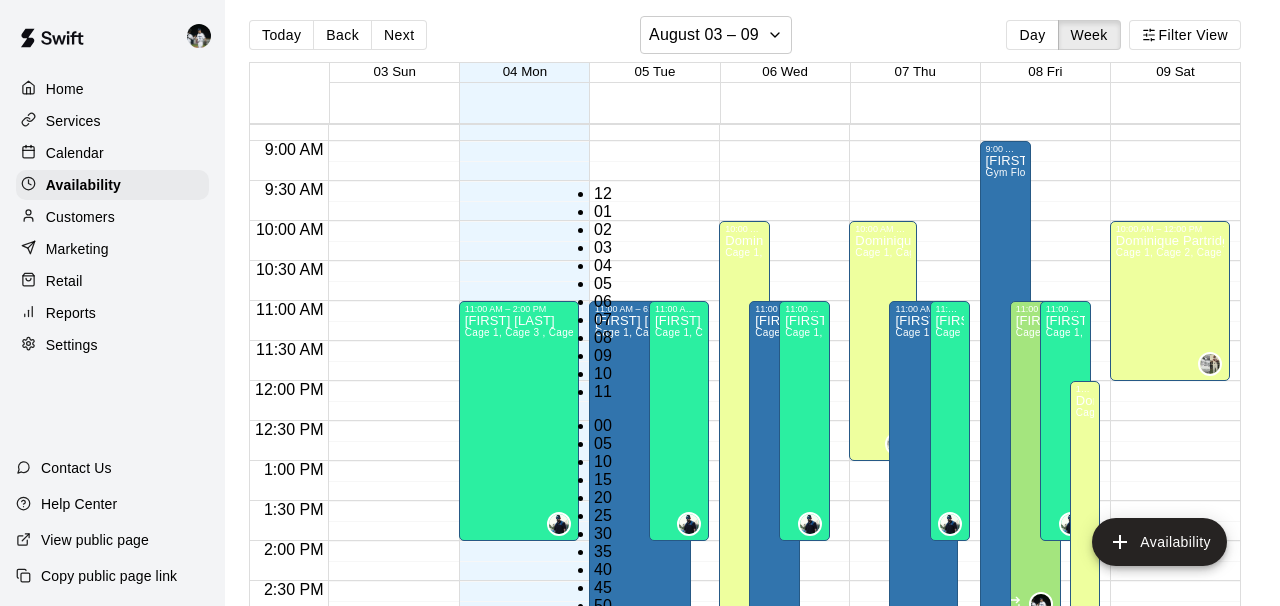 scroll, scrollTop: 273, scrollLeft: 0, axis: vertical 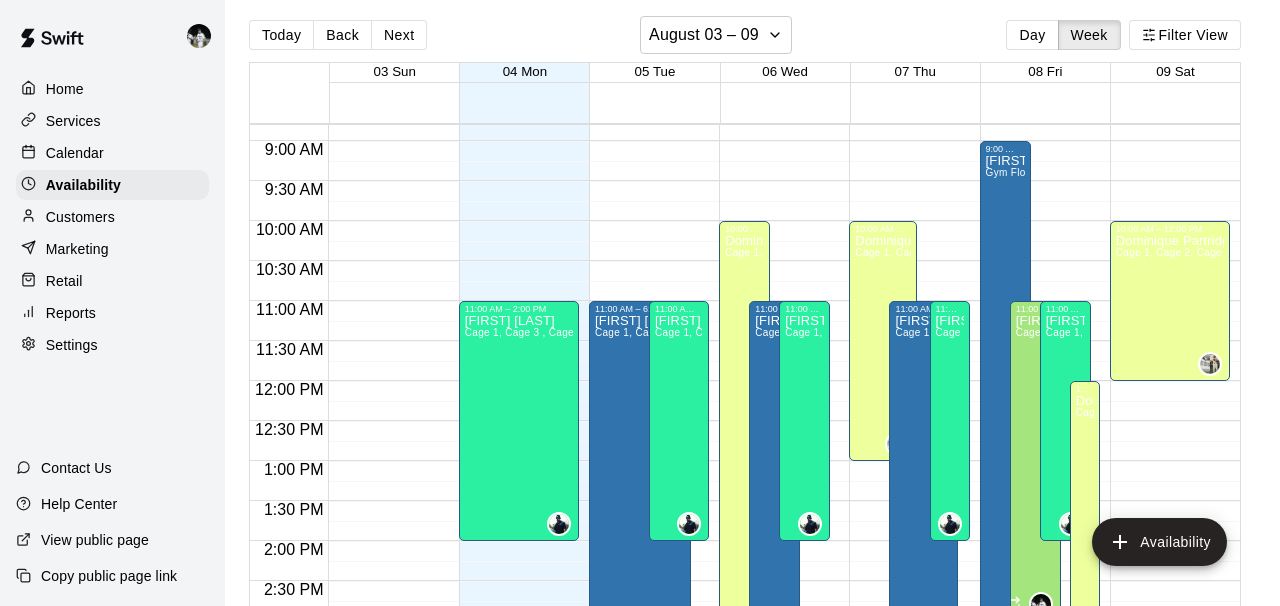 click 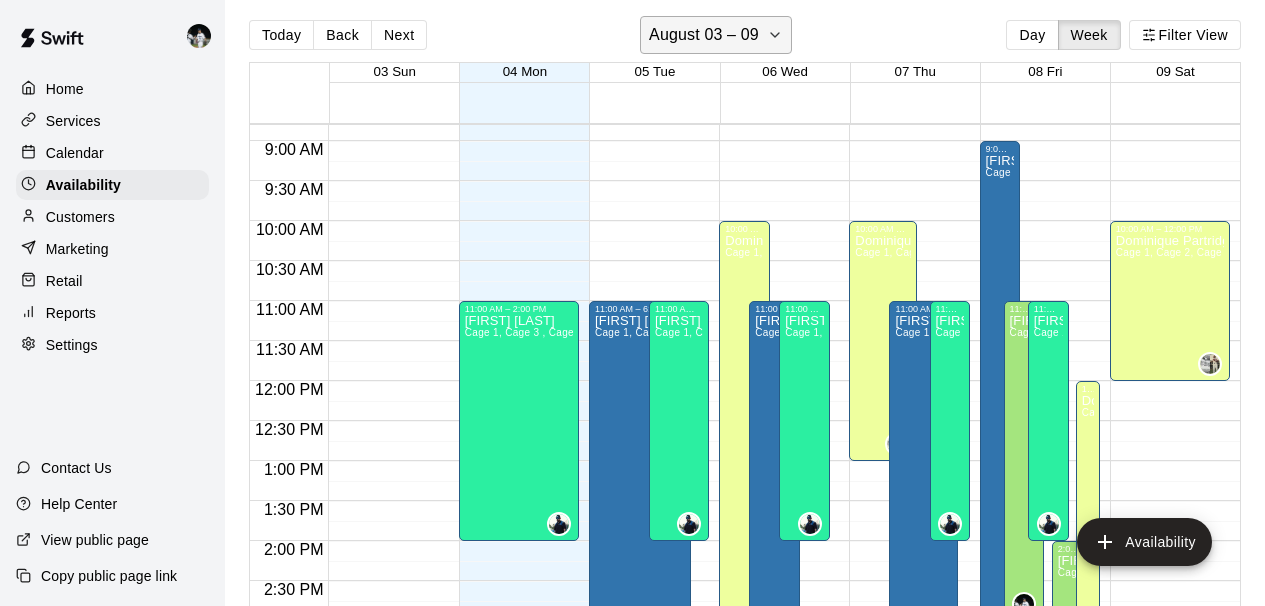 click 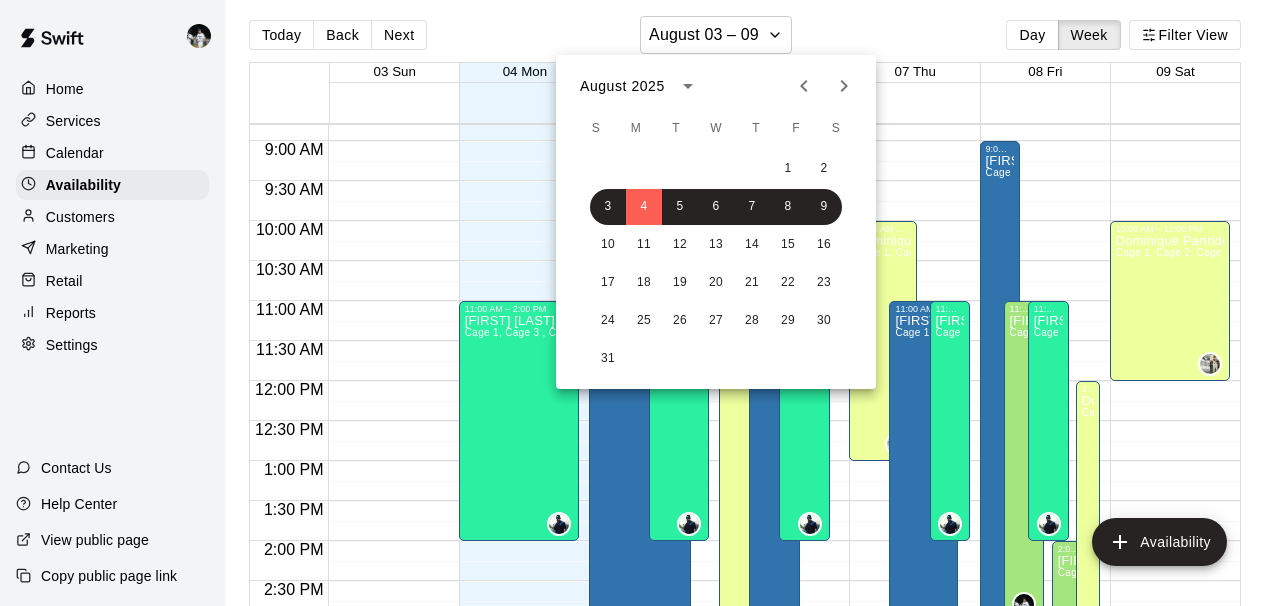 click at bounding box center [640, 303] 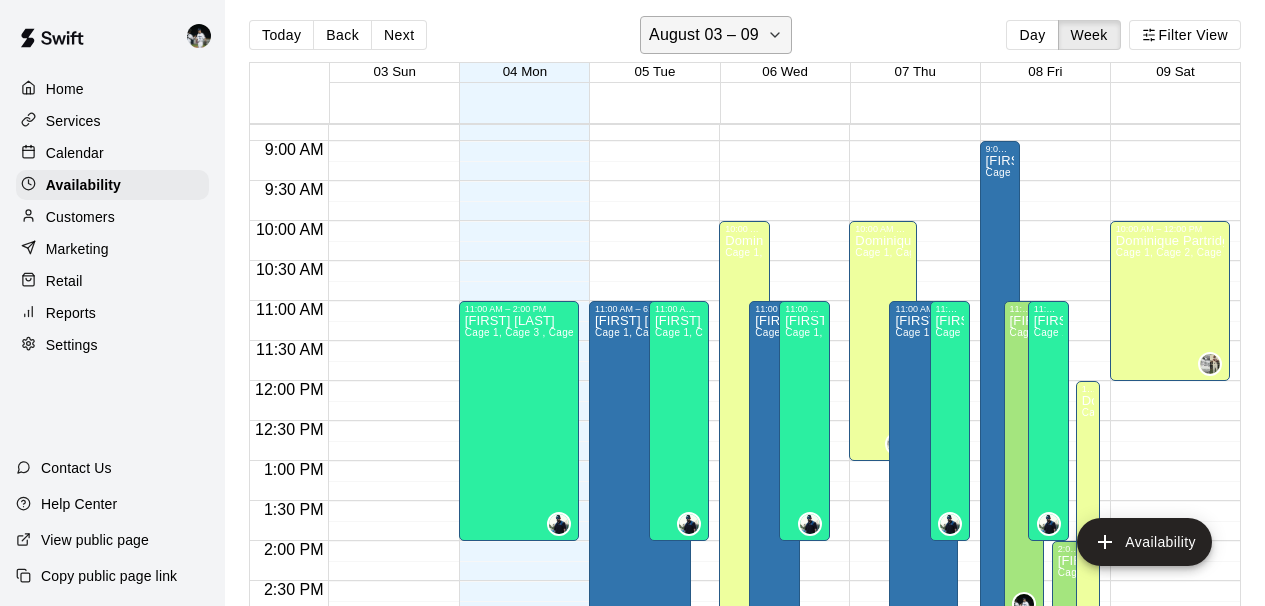 click on "August 03 – 09" at bounding box center [704, 35] 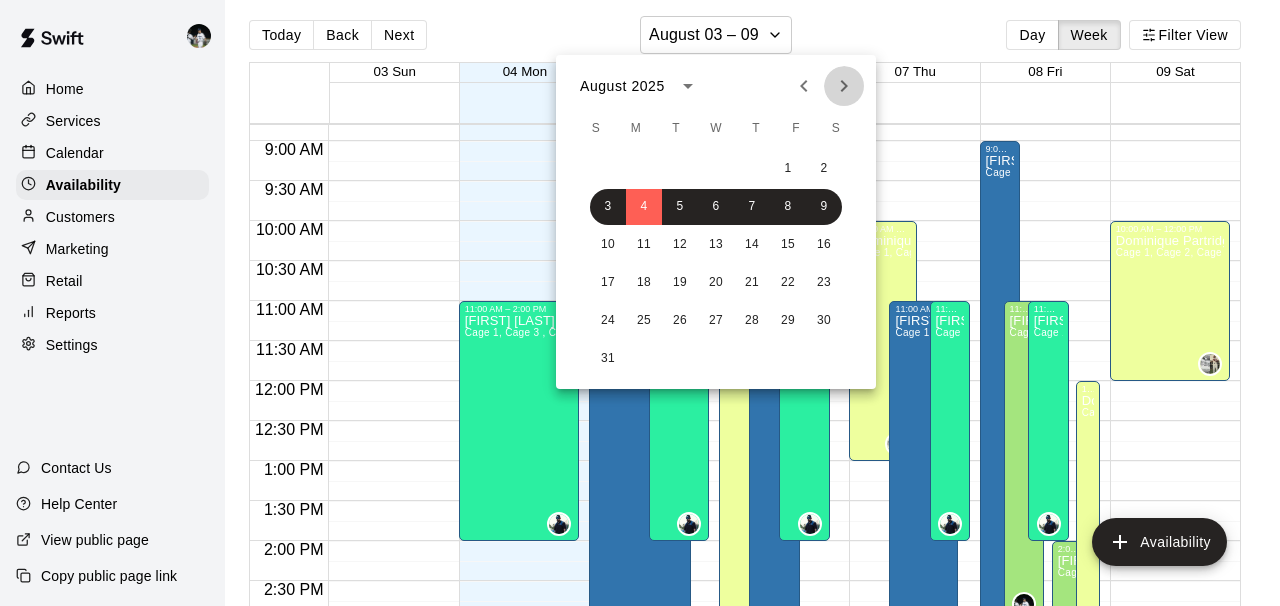 click 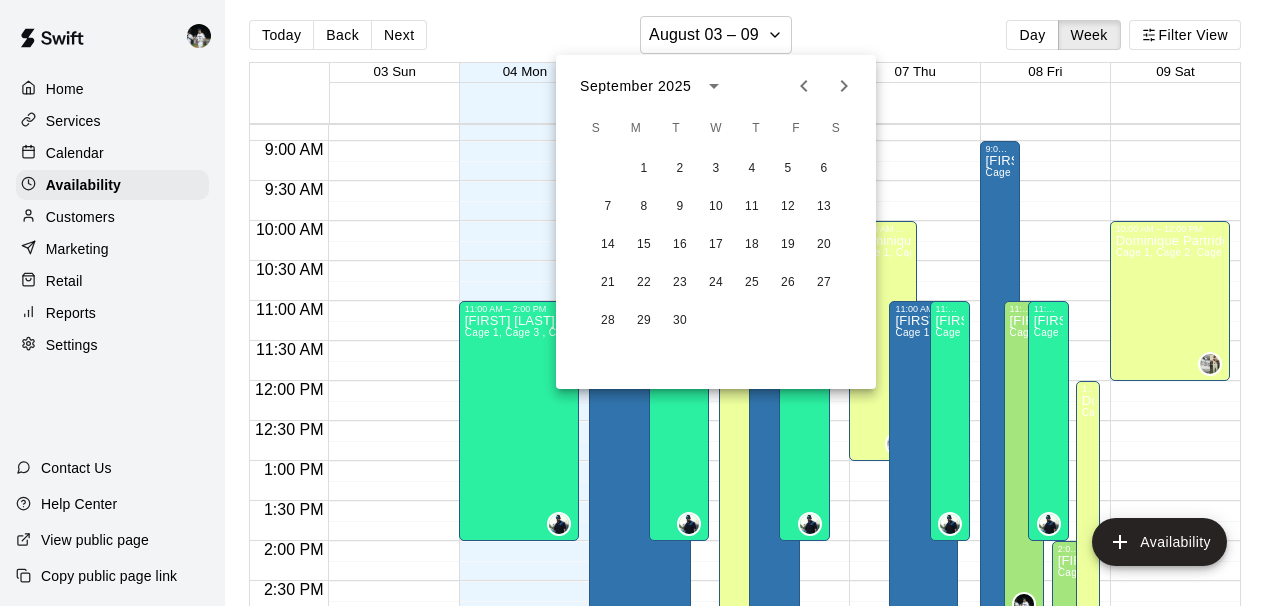 click 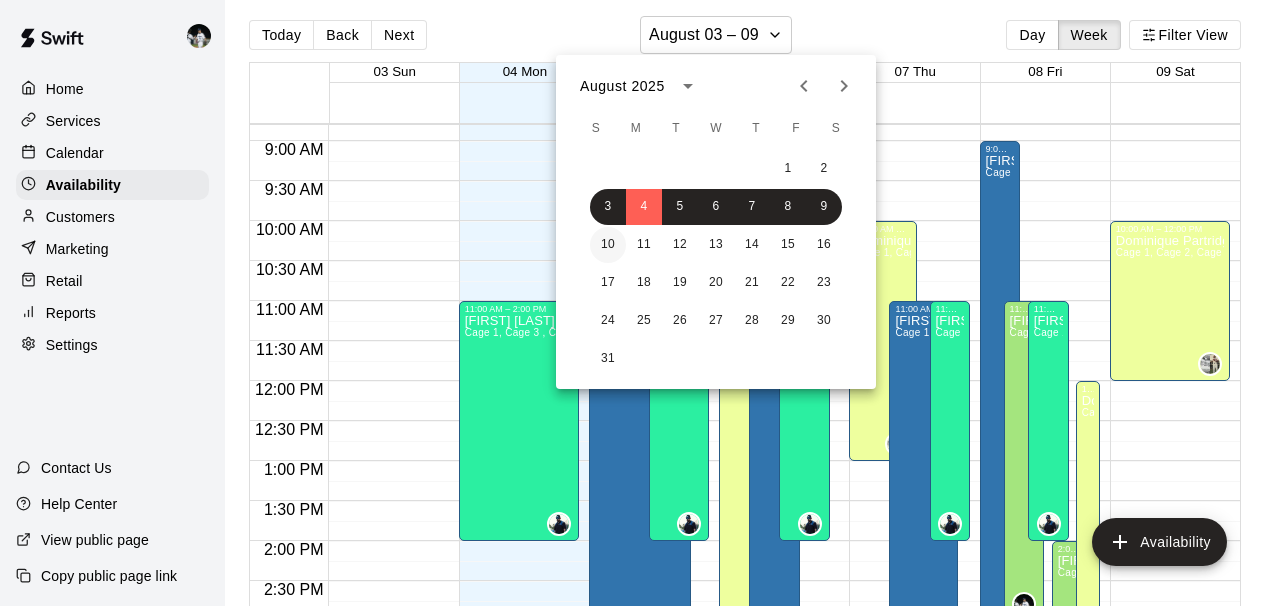 click on "10" at bounding box center (608, 245) 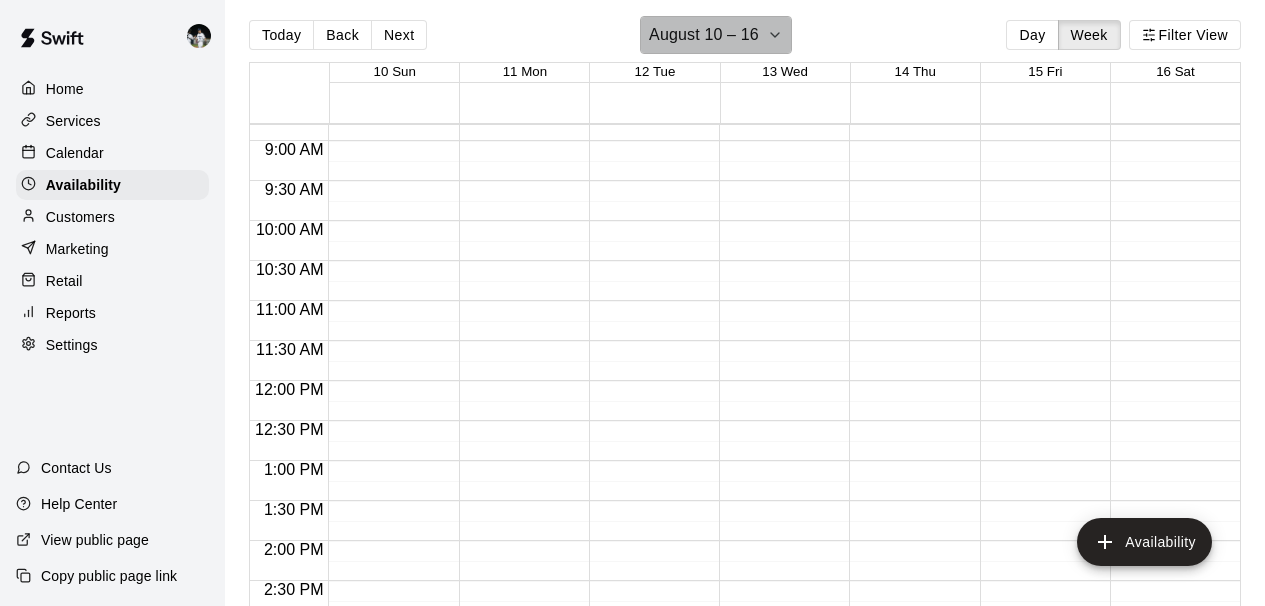 click 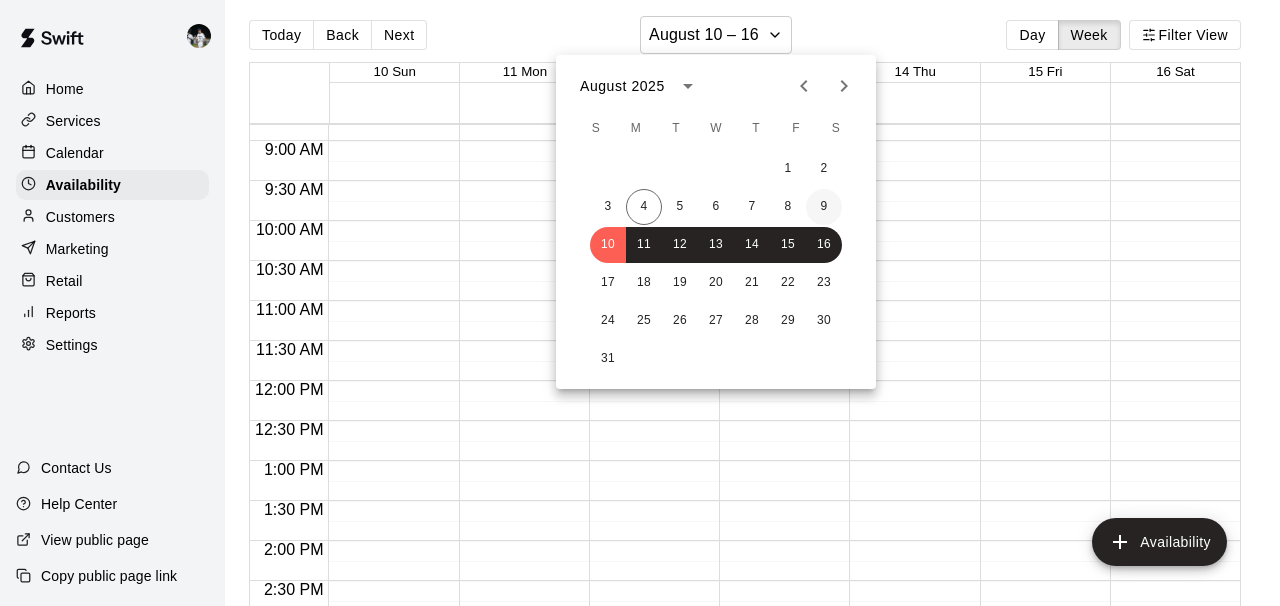 click on "9" at bounding box center (824, 207) 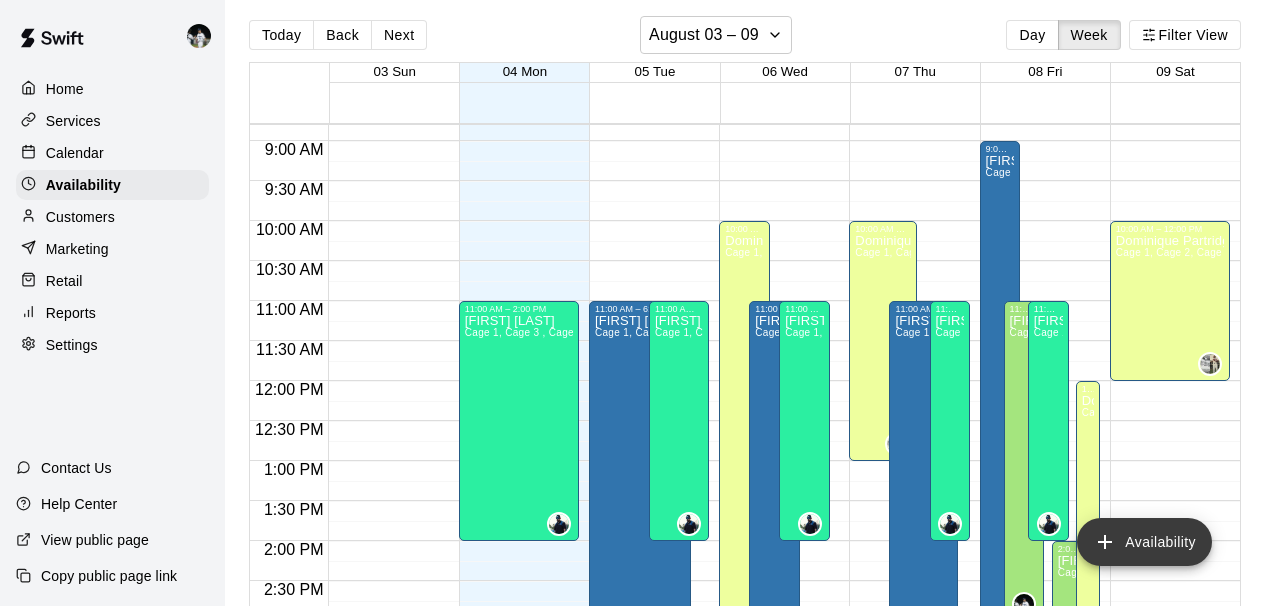 click on "Availability" at bounding box center (1144, 542) 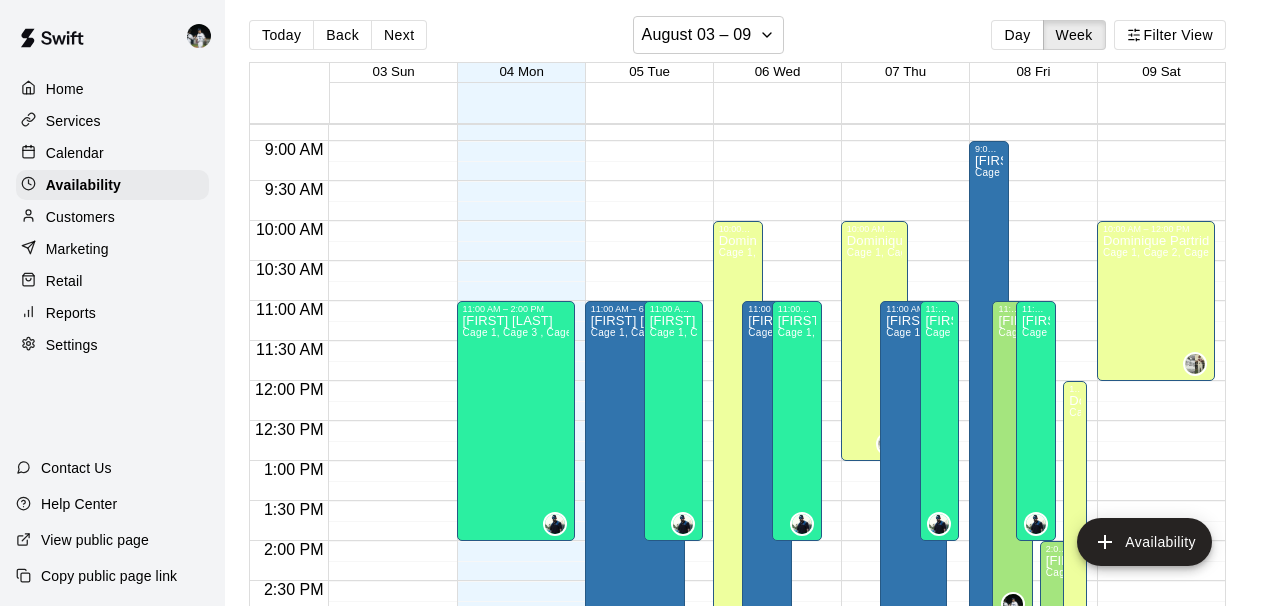 type on "**********" 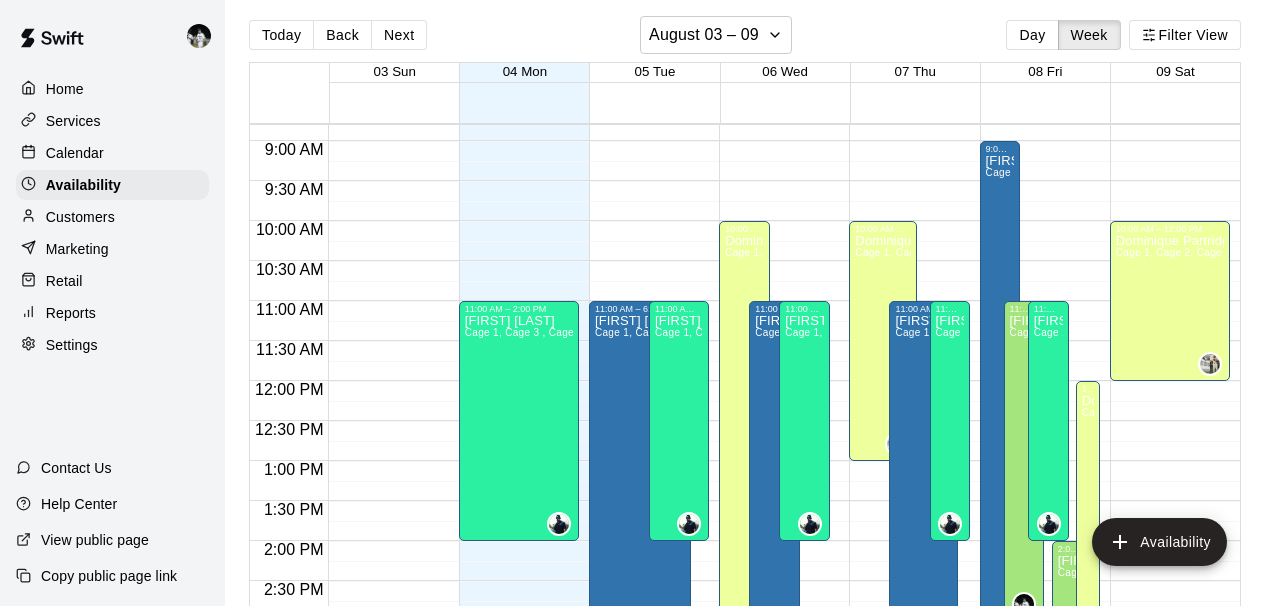 click on "********" at bounding box center [1194, 1288] 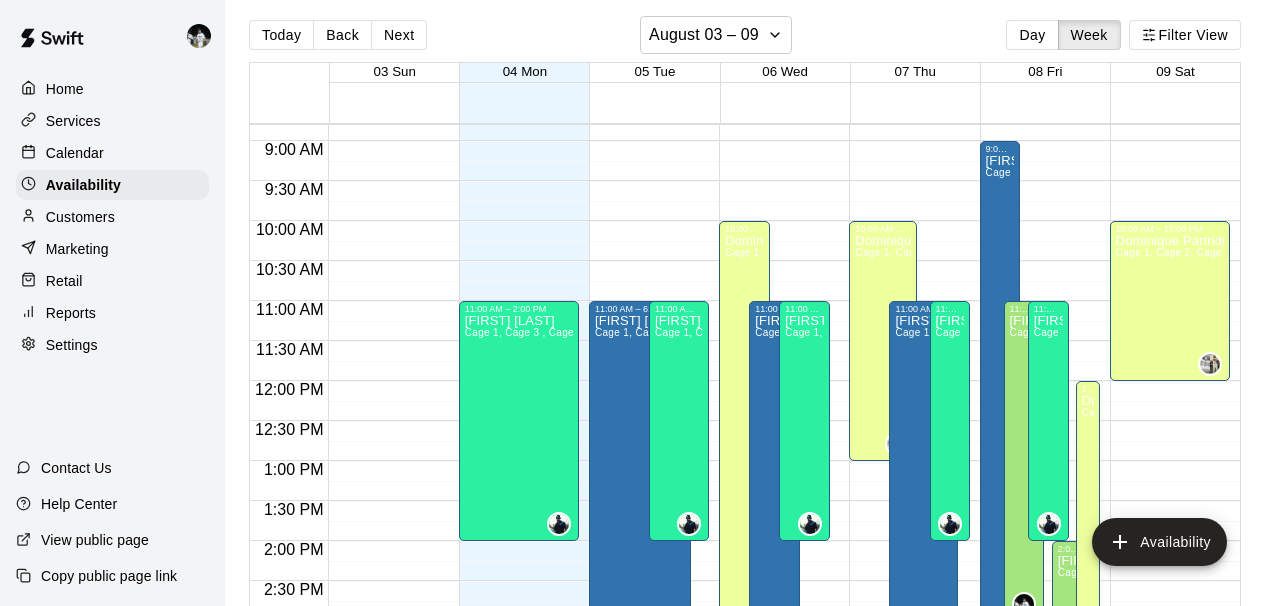 type on "********" 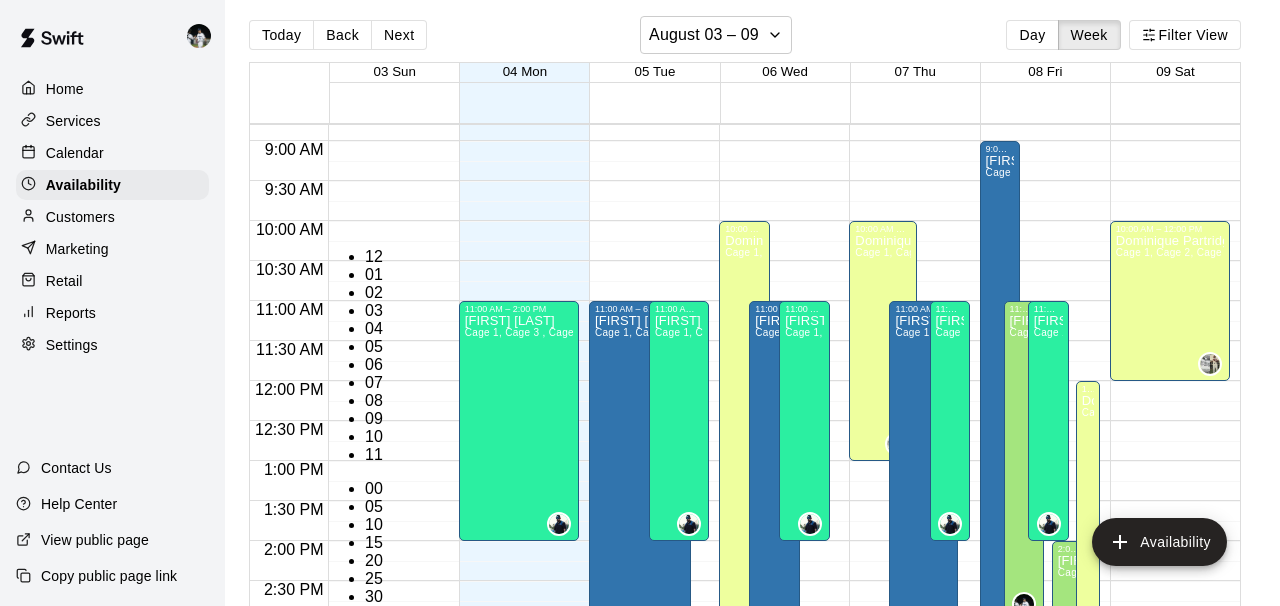 scroll, scrollTop: 390, scrollLeft: 0, axis: vertical 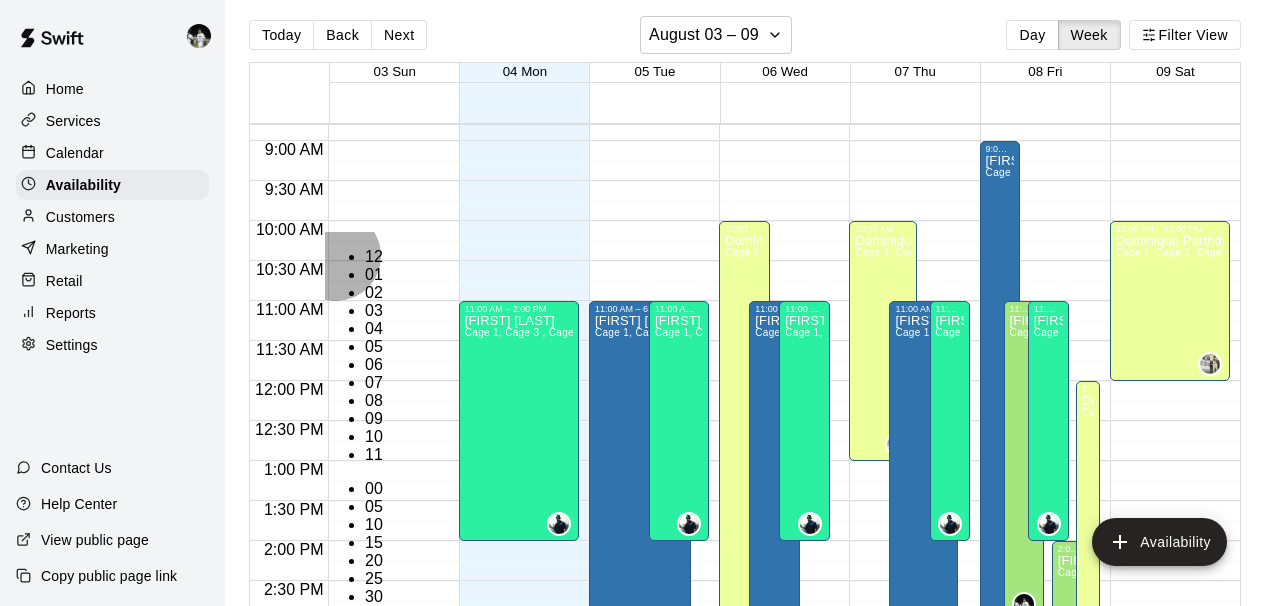 click on "AM" at bounding box center [377, 721] 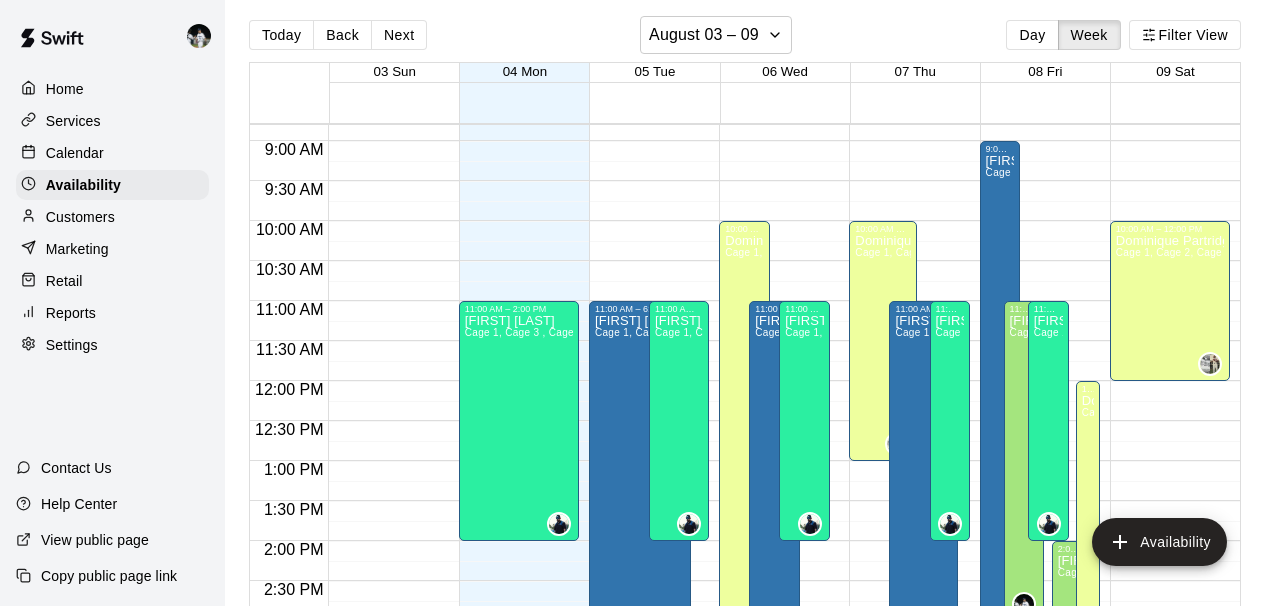 click on "********" at bounding box center (1194, 1383) 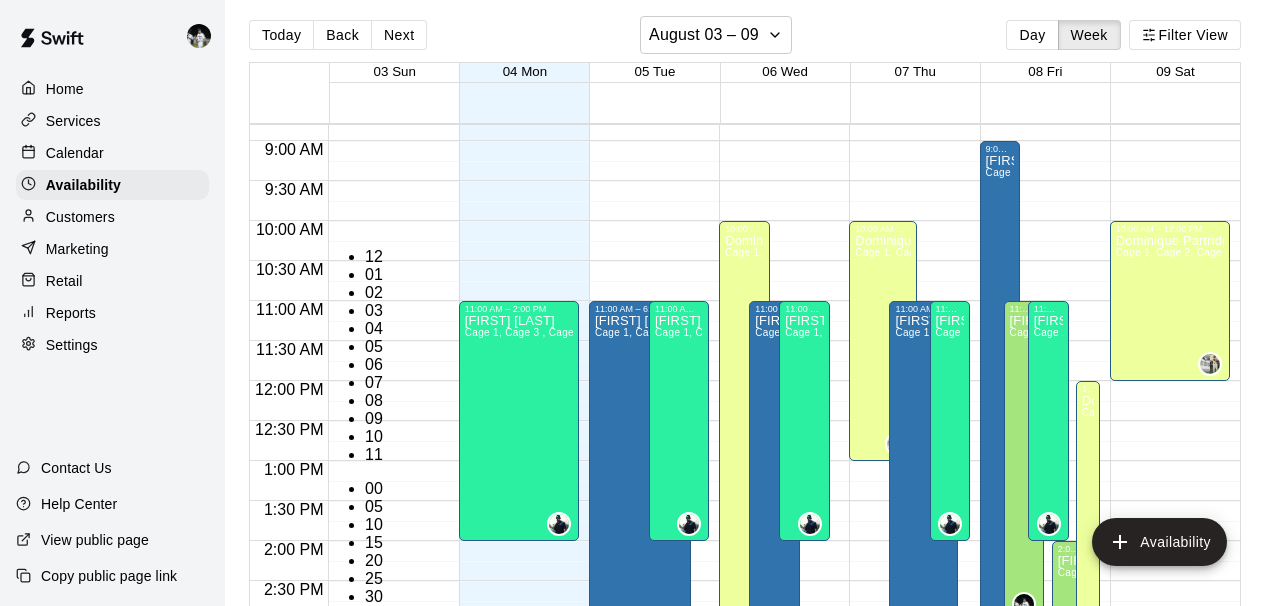 scroll, scrollTop: 390, scrollLeft: 0, axis: vertical 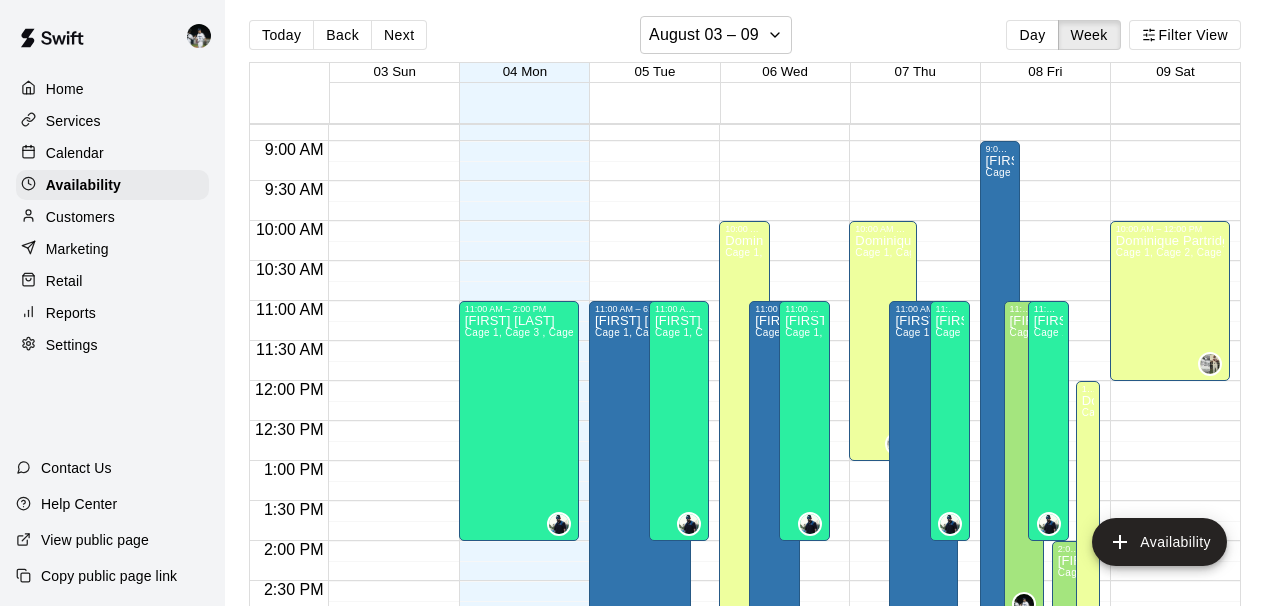 click on "********" at bounding box center (1194, 1383) 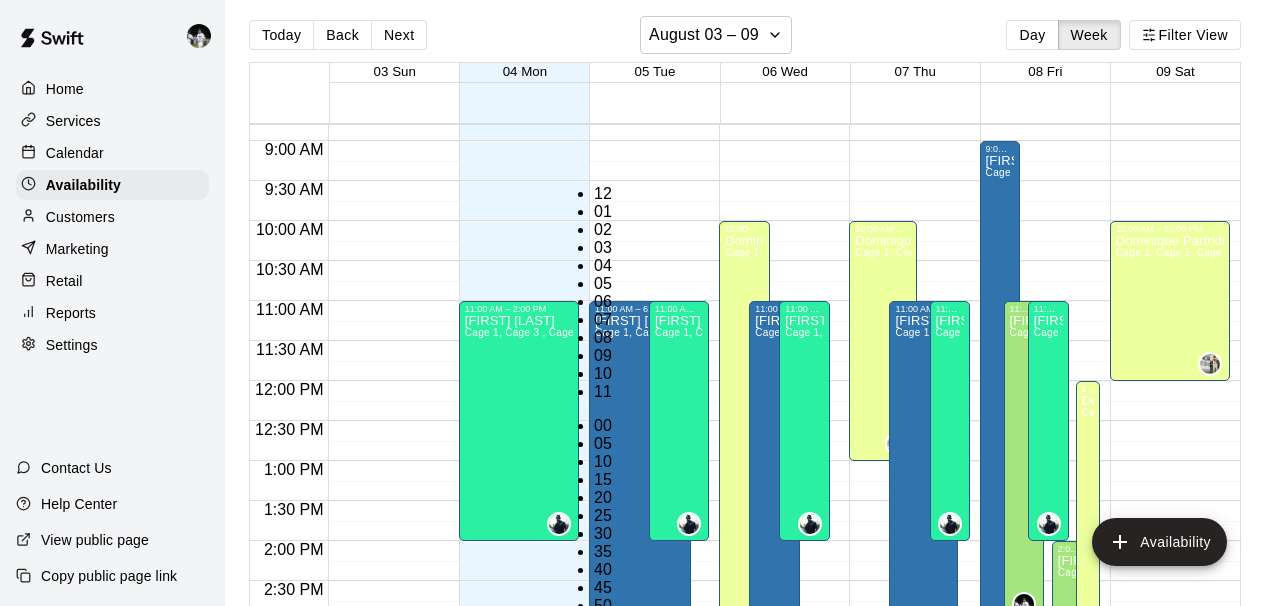 scroll, scrollTop: 390, scrollLeft: 0, axis: vertical 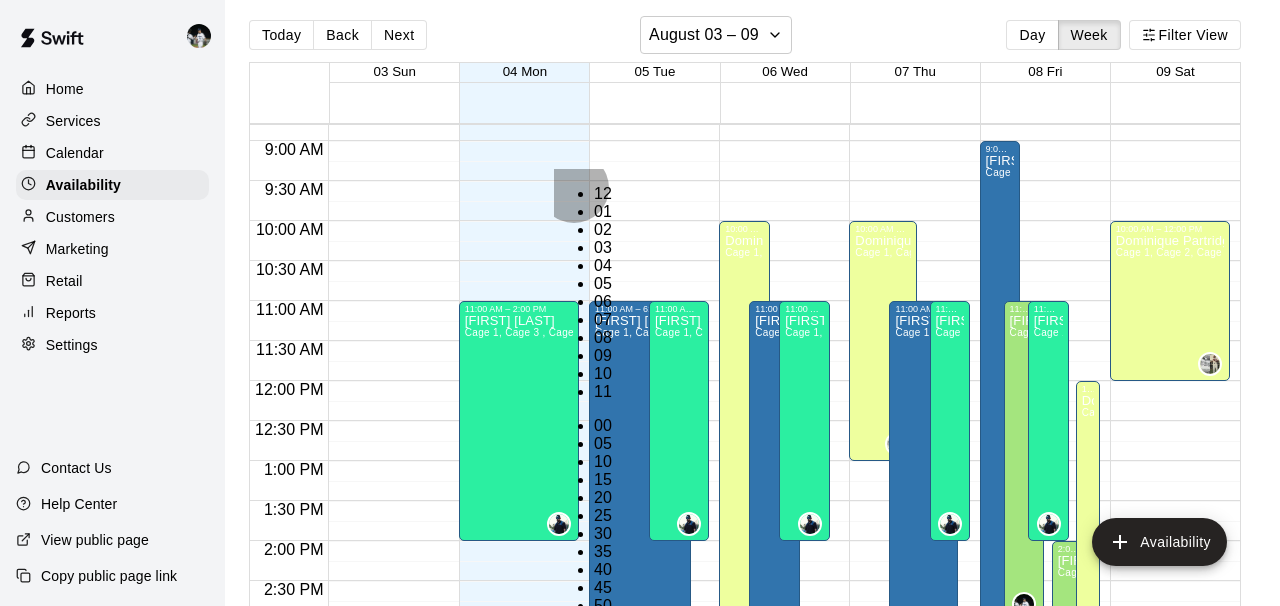 click on "AM" at bounding box center [606, 658] 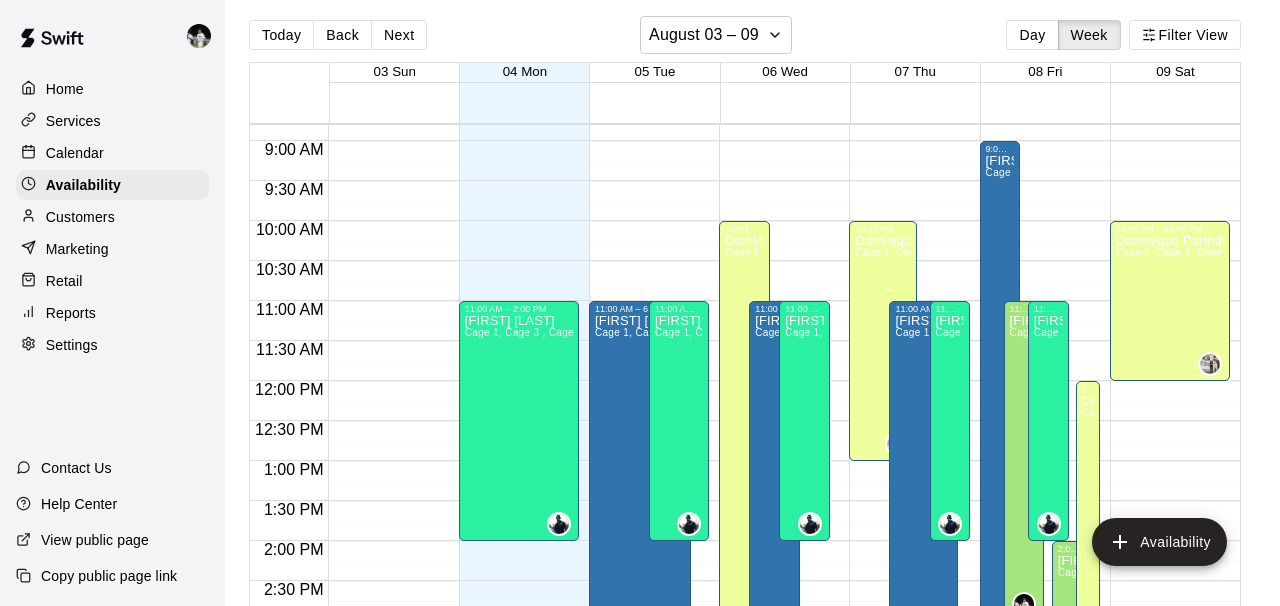 click 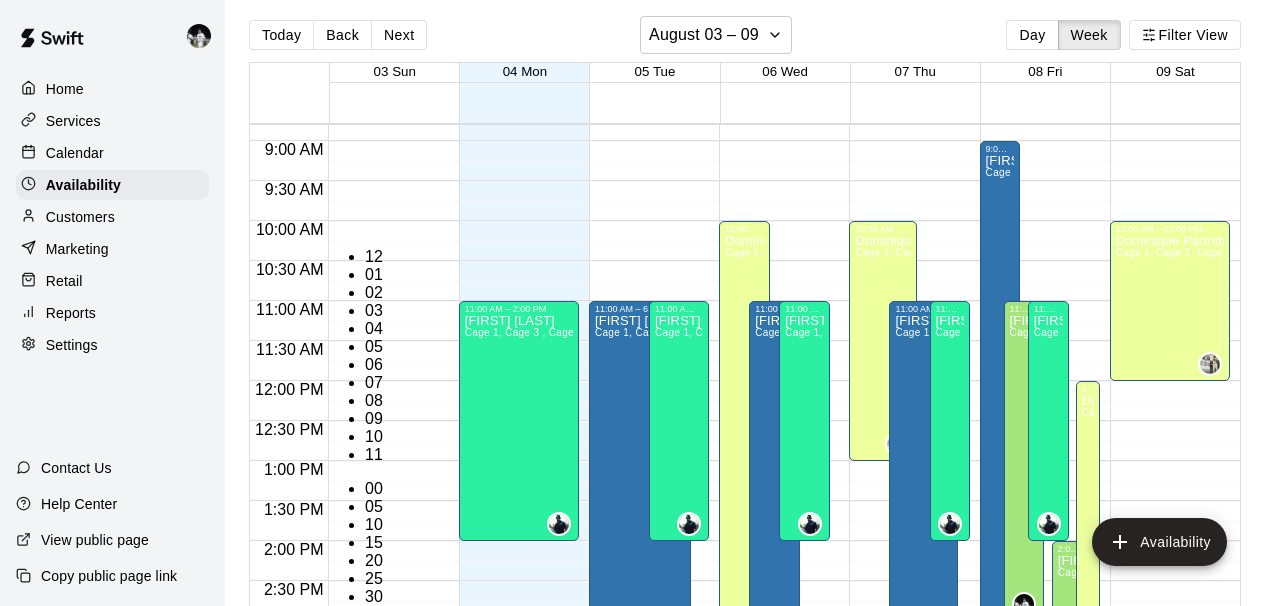 scroll, scrollTop: 390, scrollLeft: 0, axis: vertical 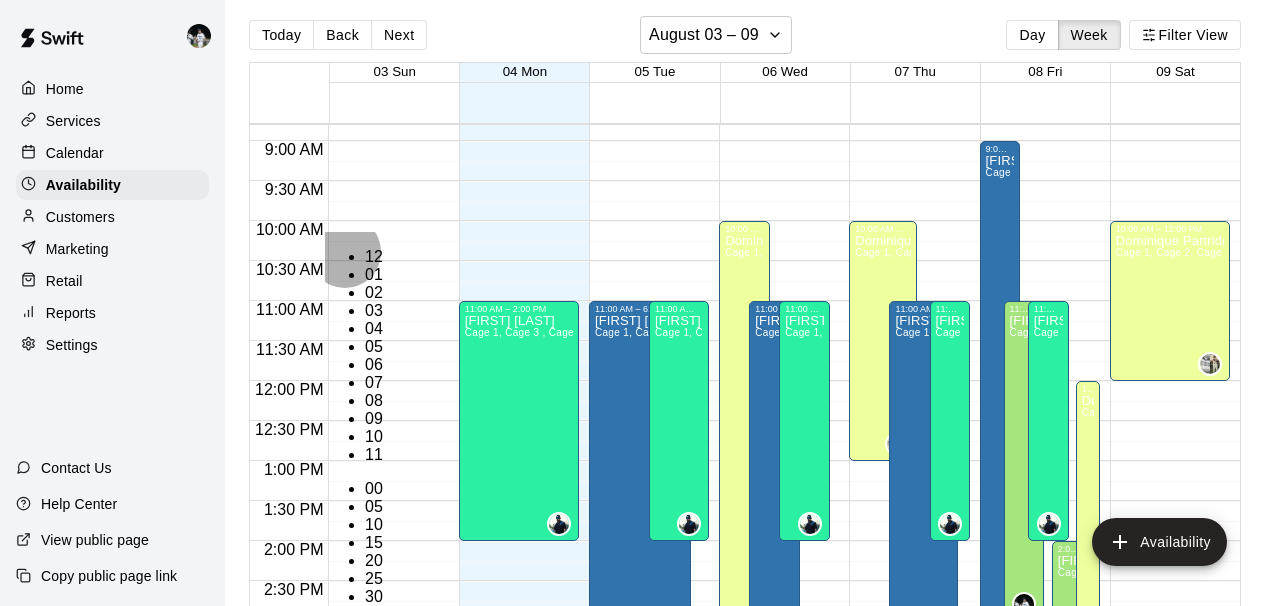 click on "02" at bounding box center (377, 293) 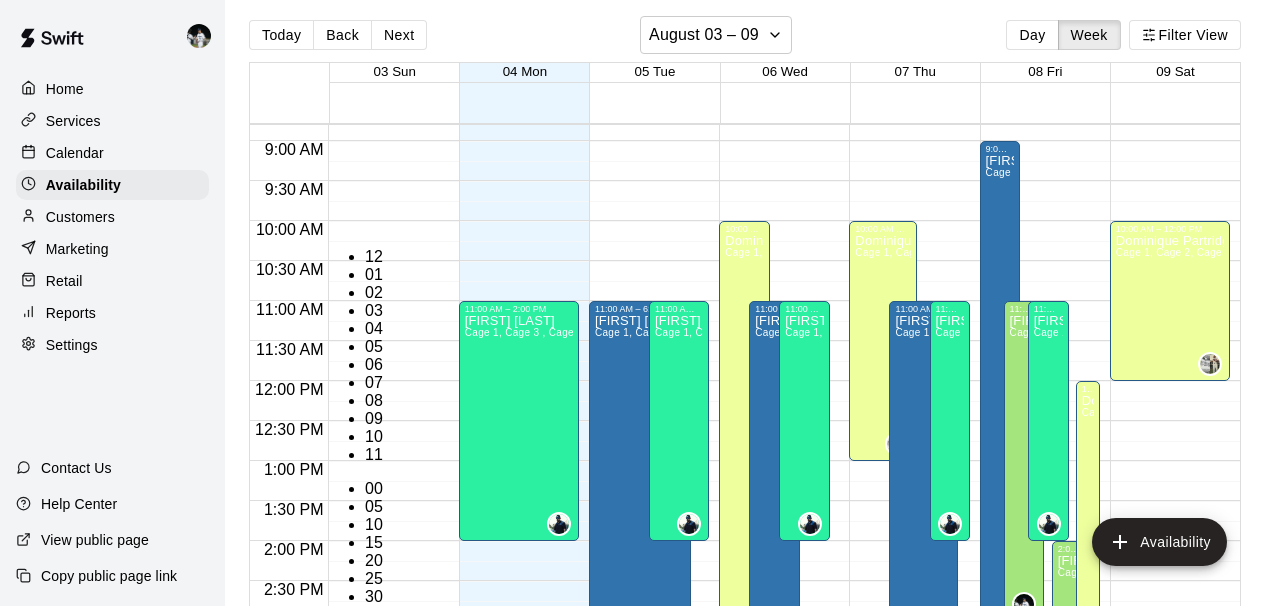 click on "Repeats No Yes" at bounding box center [632, 1887] 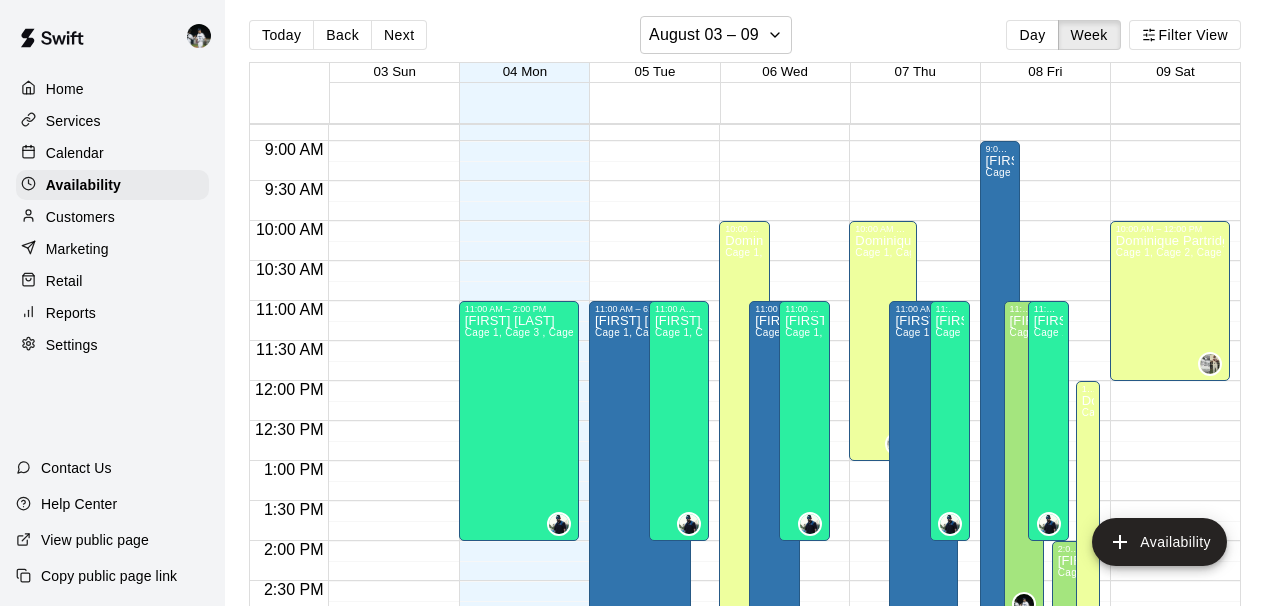 scroll, scrollTop: 142, scrollLeft: 0, axis: vertical 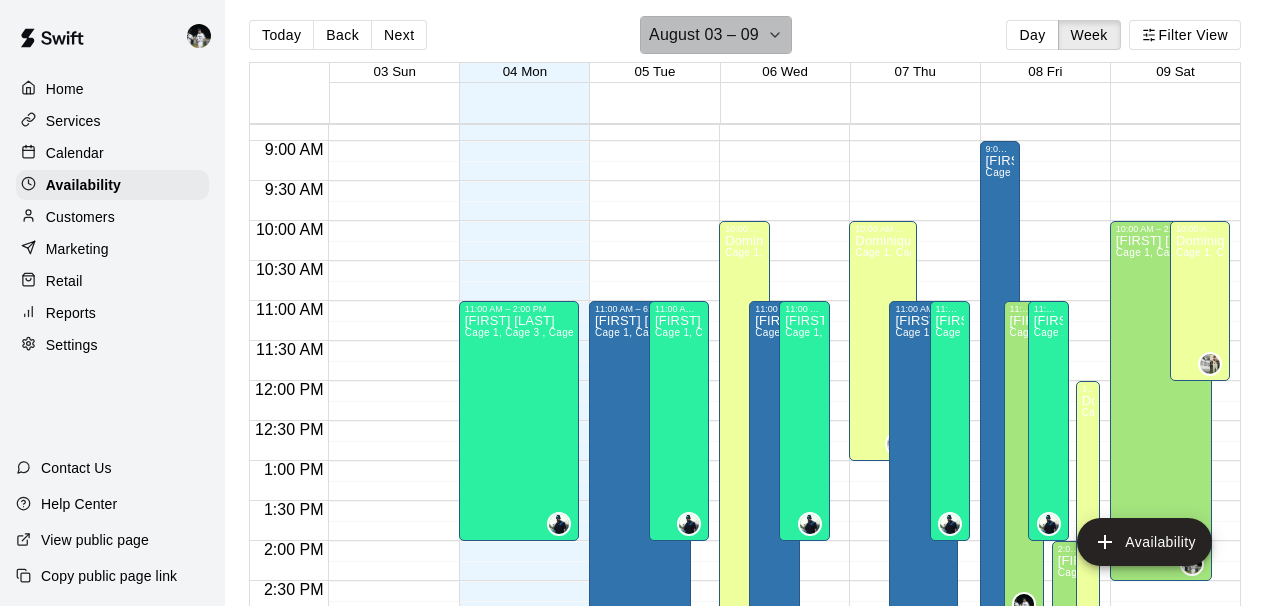 click on "August 03 – 09" at bounding box center [716, 35] 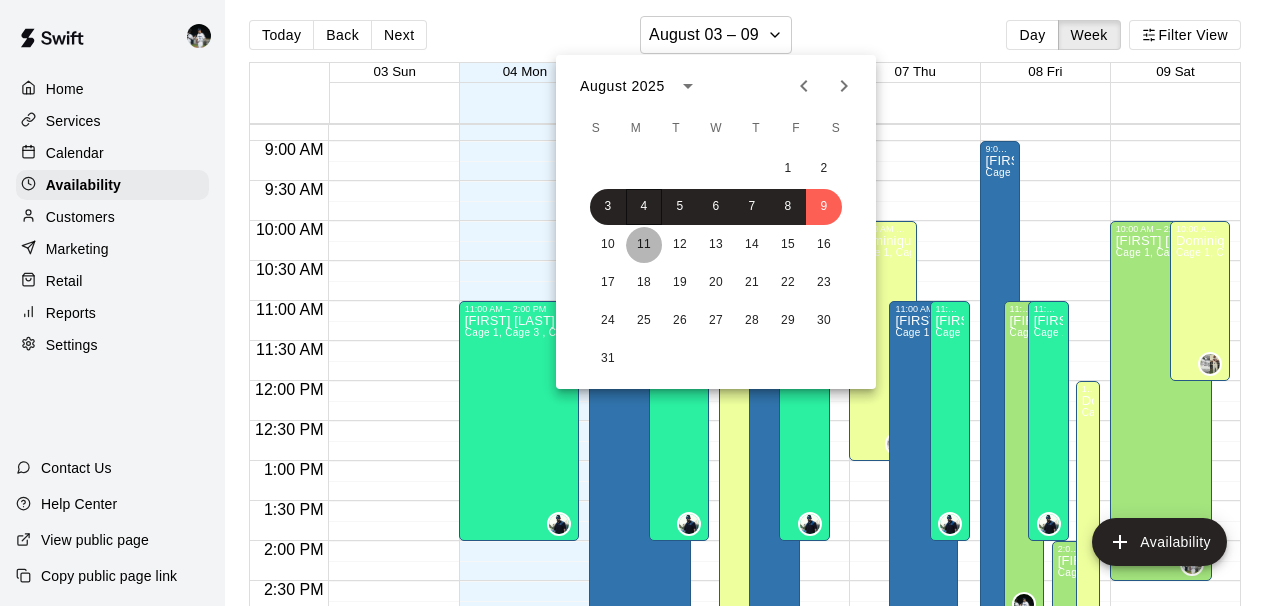 click on "11" at bounding box center [644, 245] 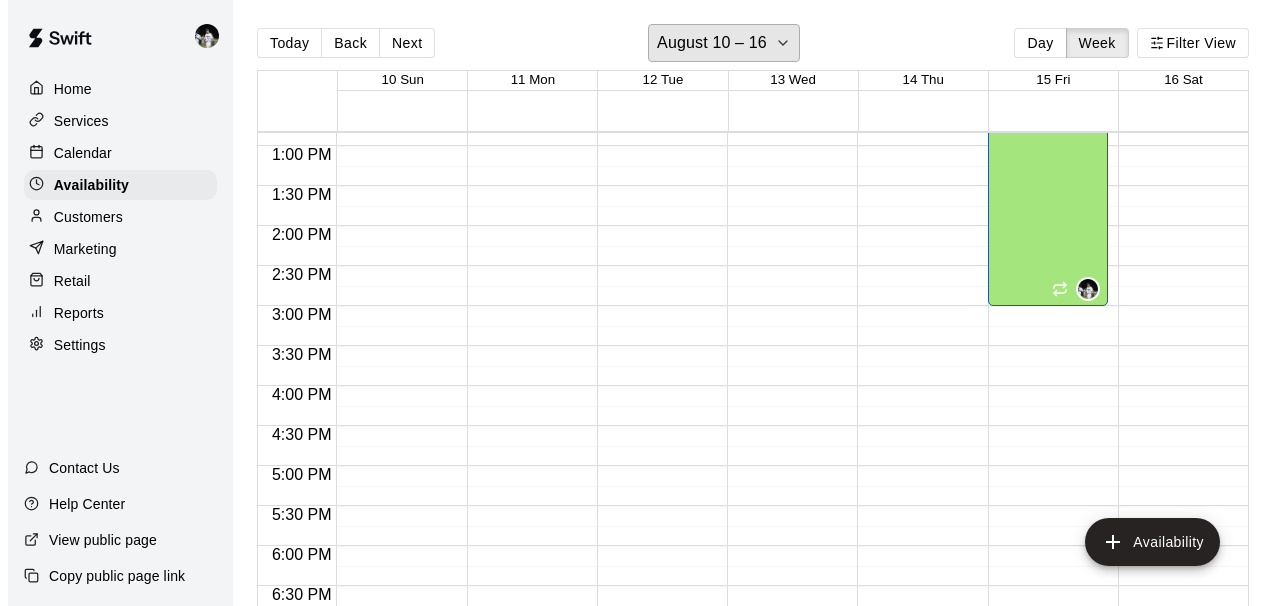 scroll, scrollTop: 907, scrollLeft: 0, axis: vertical 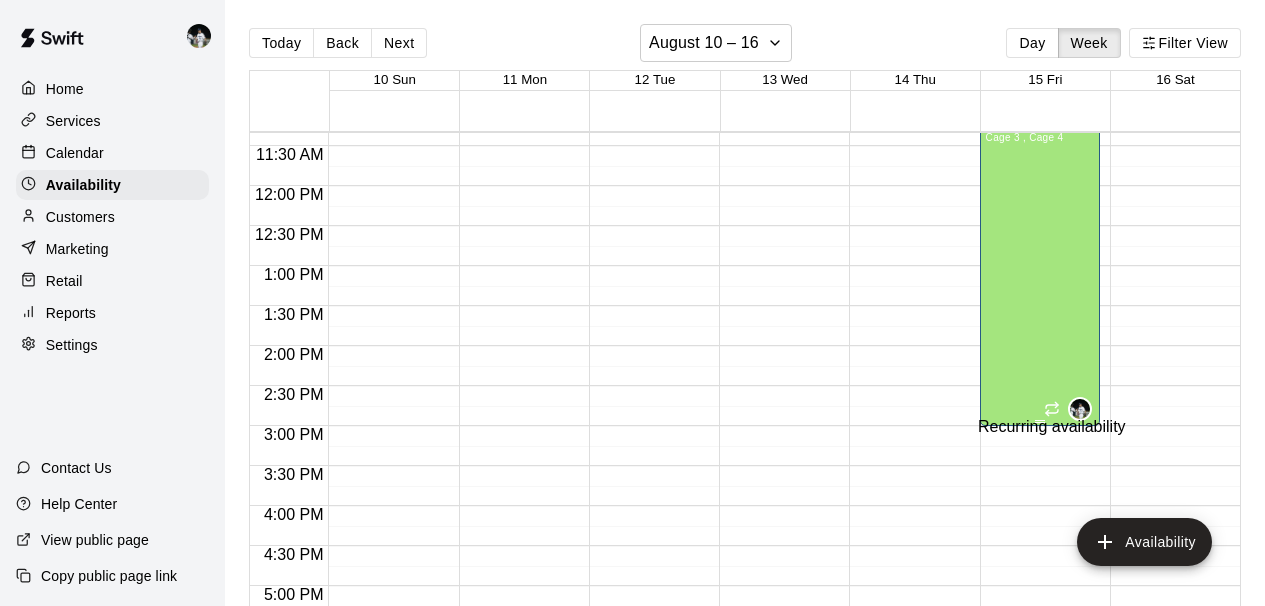 click 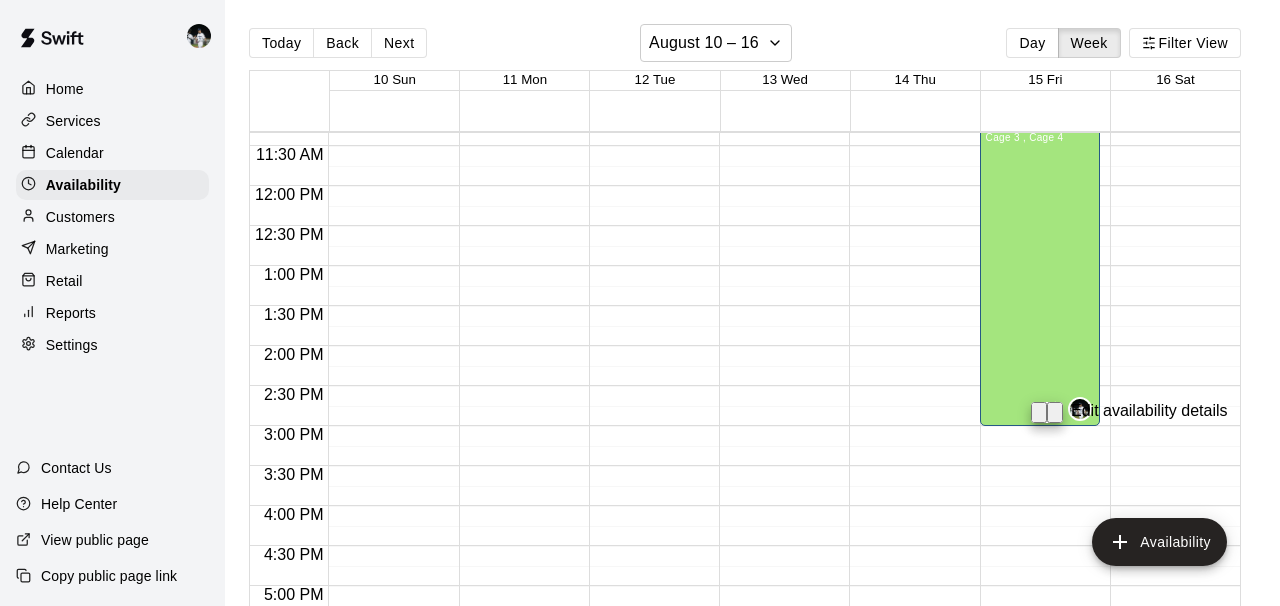 click 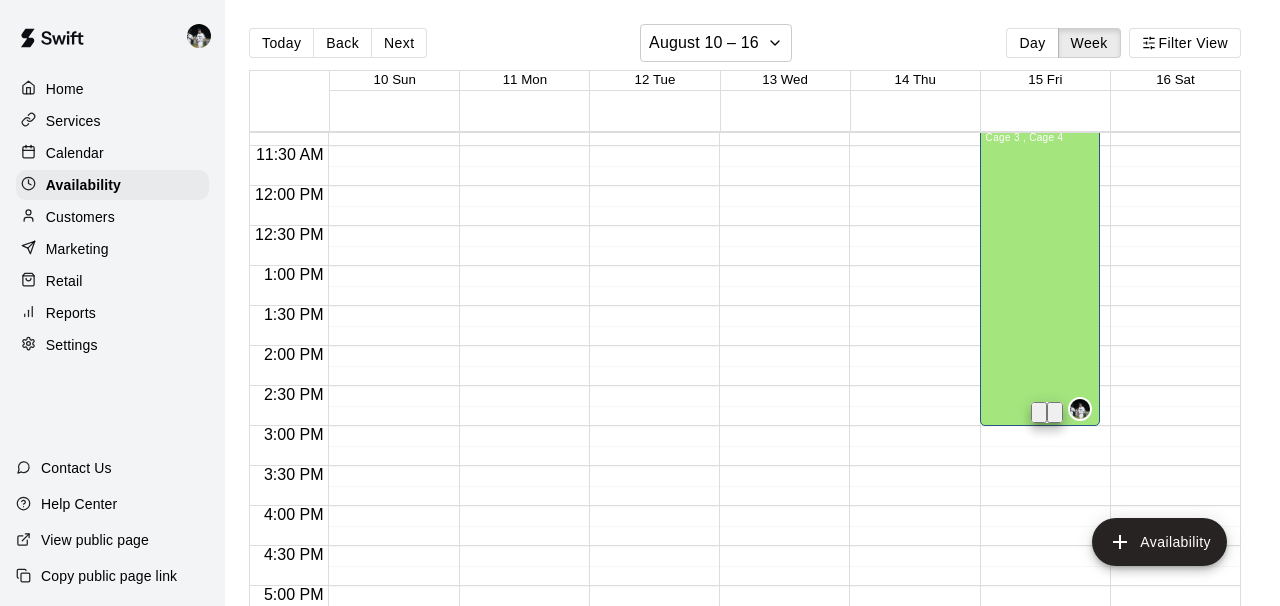 scroll, scrollTop: 0, scrollLeft: 0, axis: both 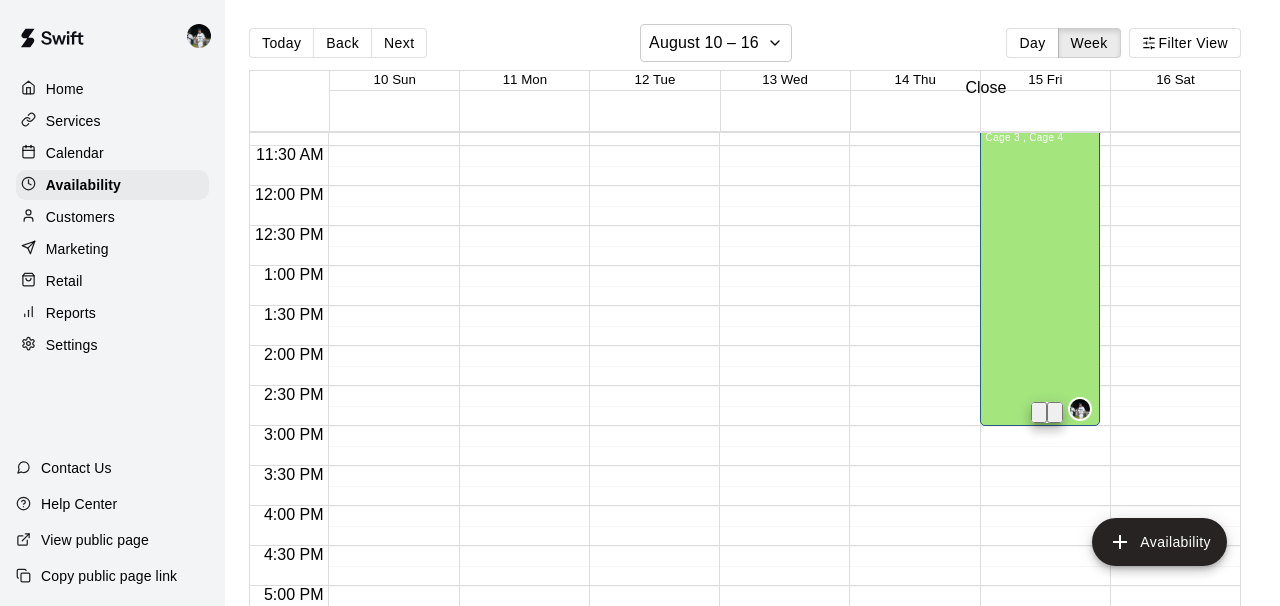 click 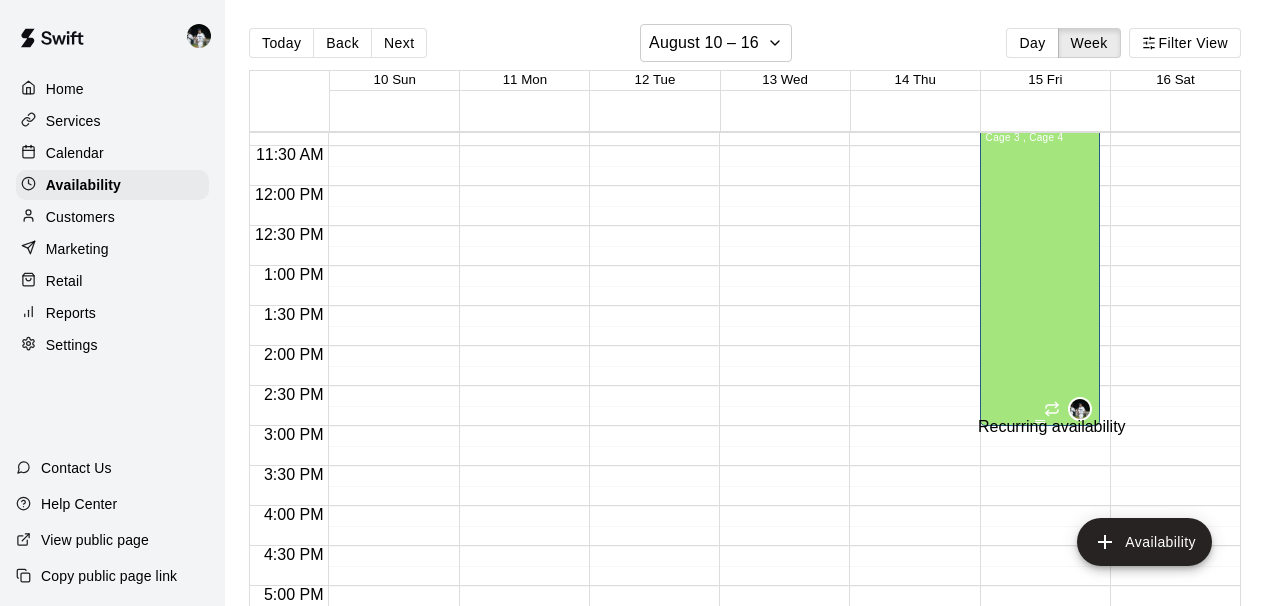 click 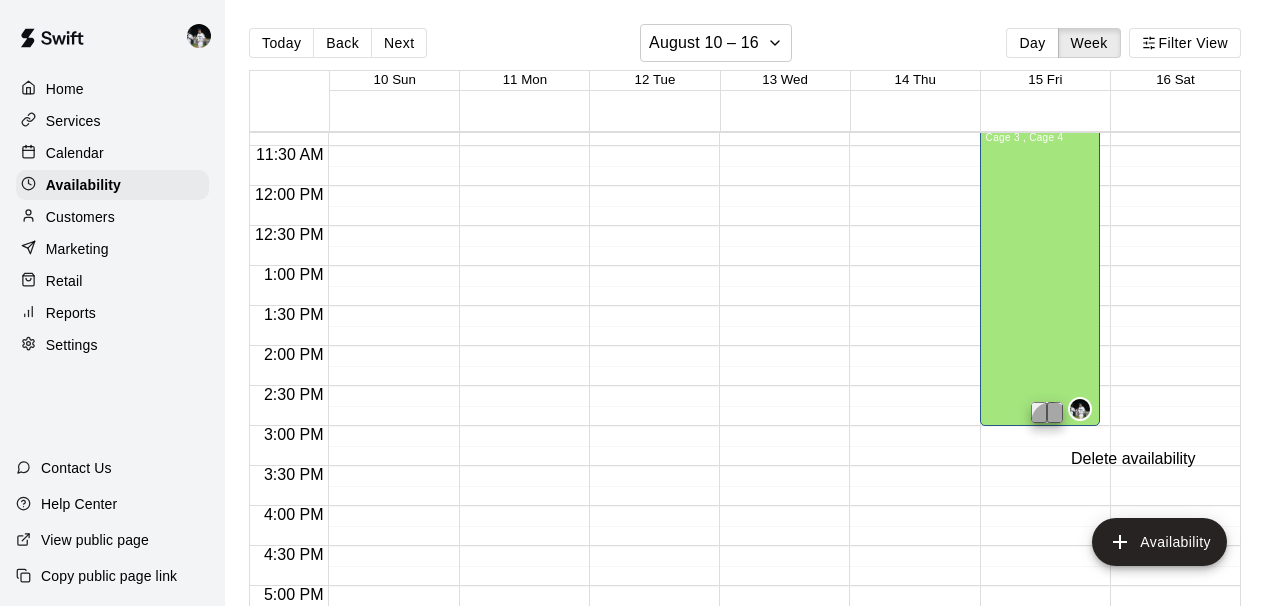 click 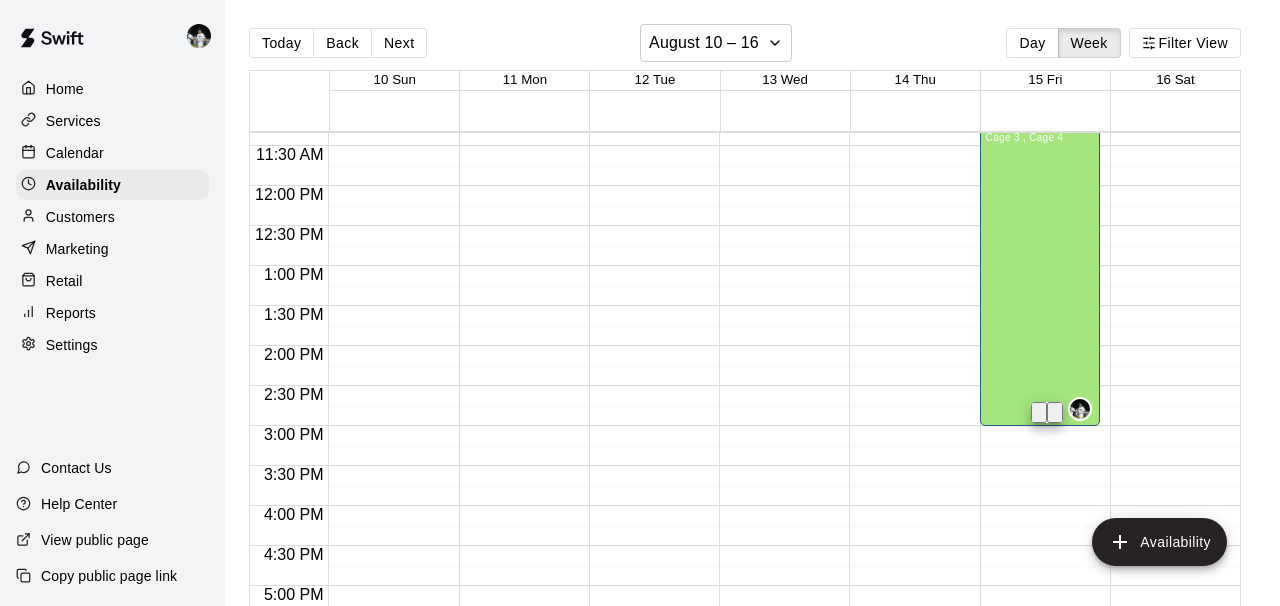 click on "Delete" at bounding box center [85, 8520] 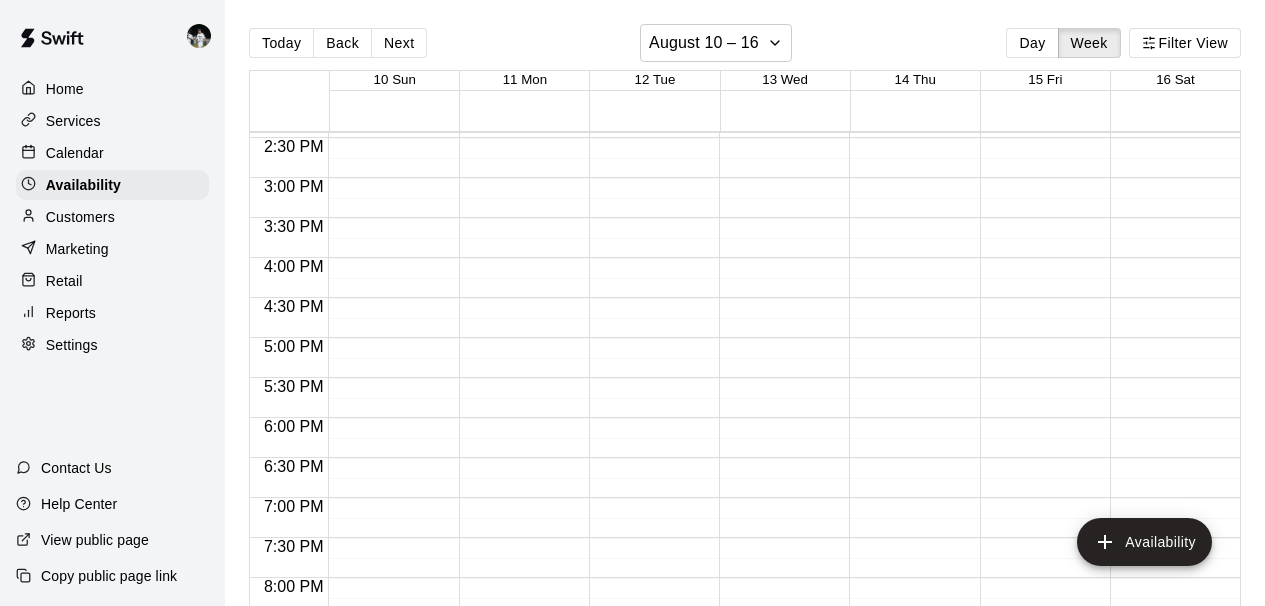 scroll, scrollTop: 1425, scrollLeft: 0, axis: vertical 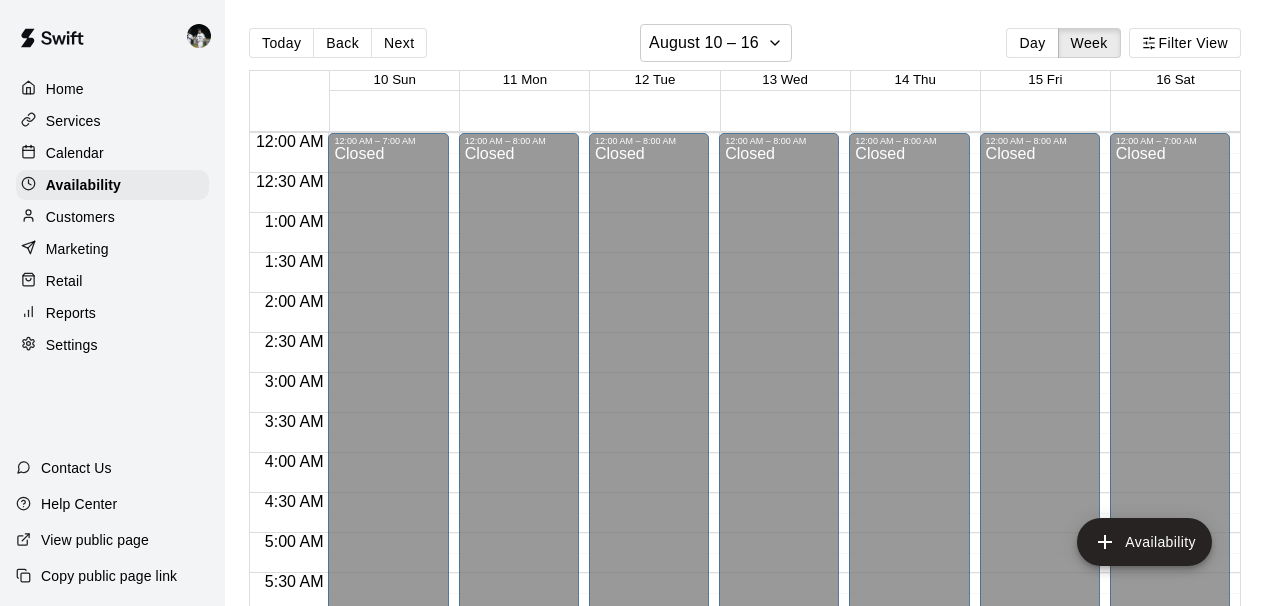 click on "Home" at bounding box center [65, 89] 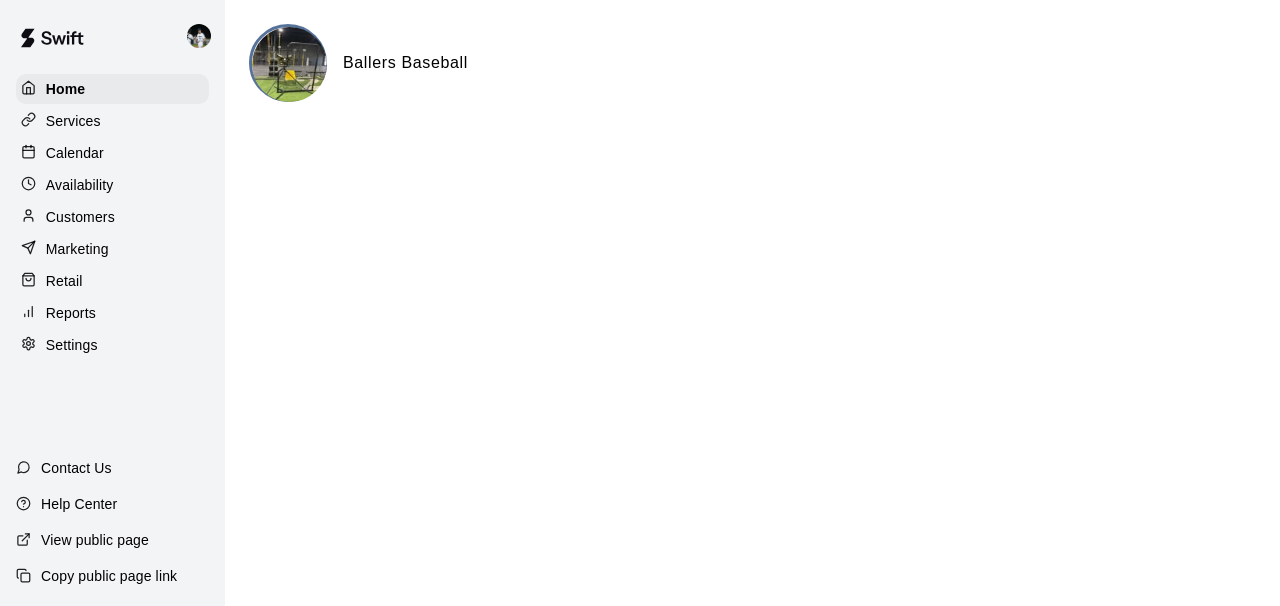 click on "Services" at bounding box center (73, 121) 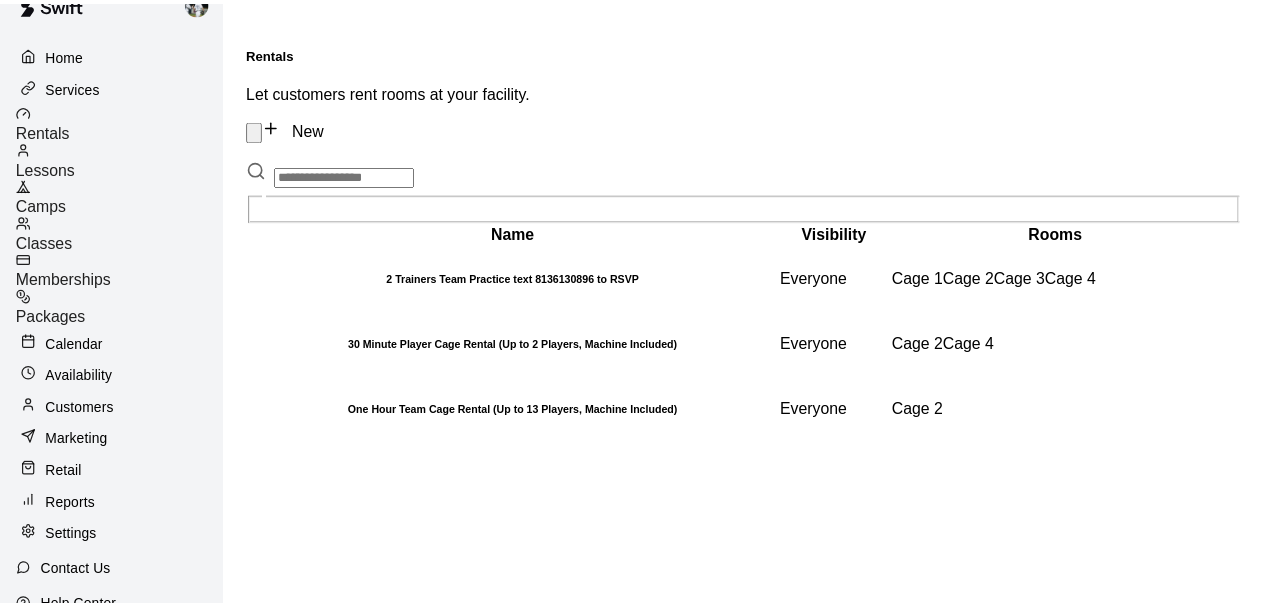 scroll, scrollTop: 95, scrollLeft: 0, axis: vertical 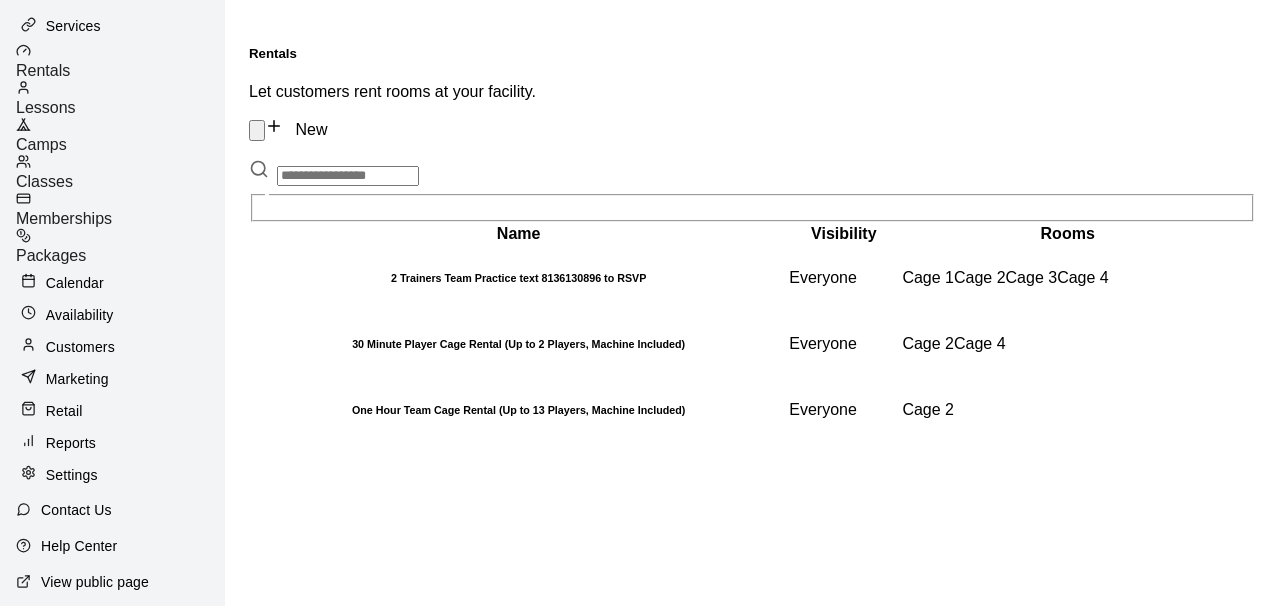click on "Settings" at bounding box center (72, 475) 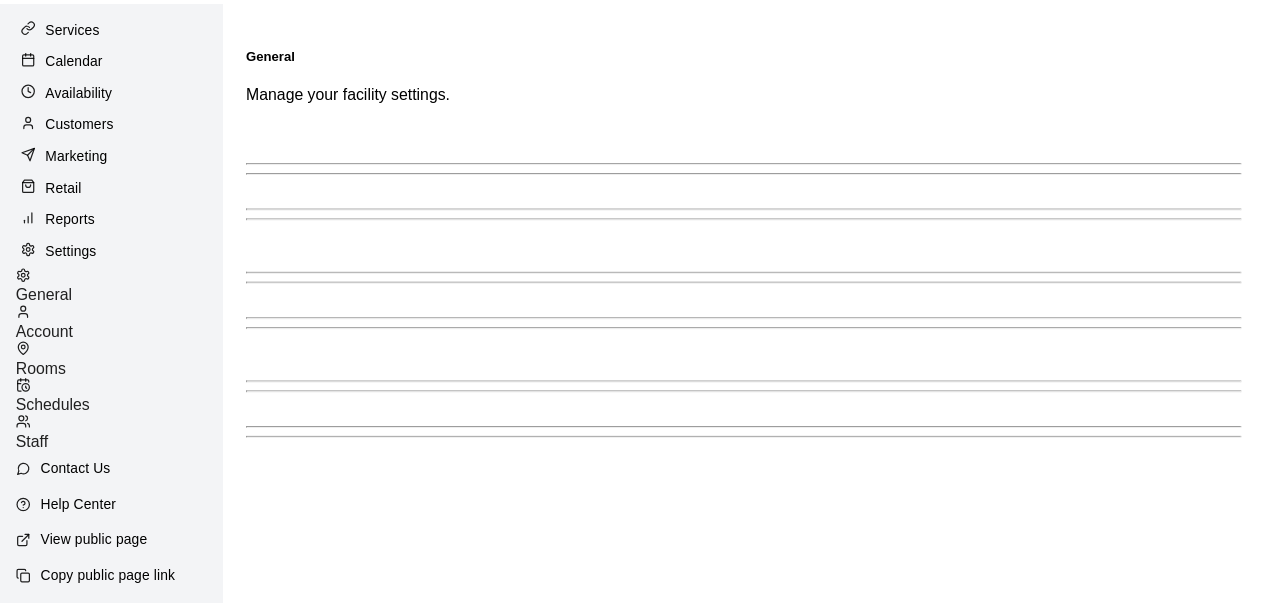 scroll, scrollTop: 62, scrollLeft: 0, axis: vertical 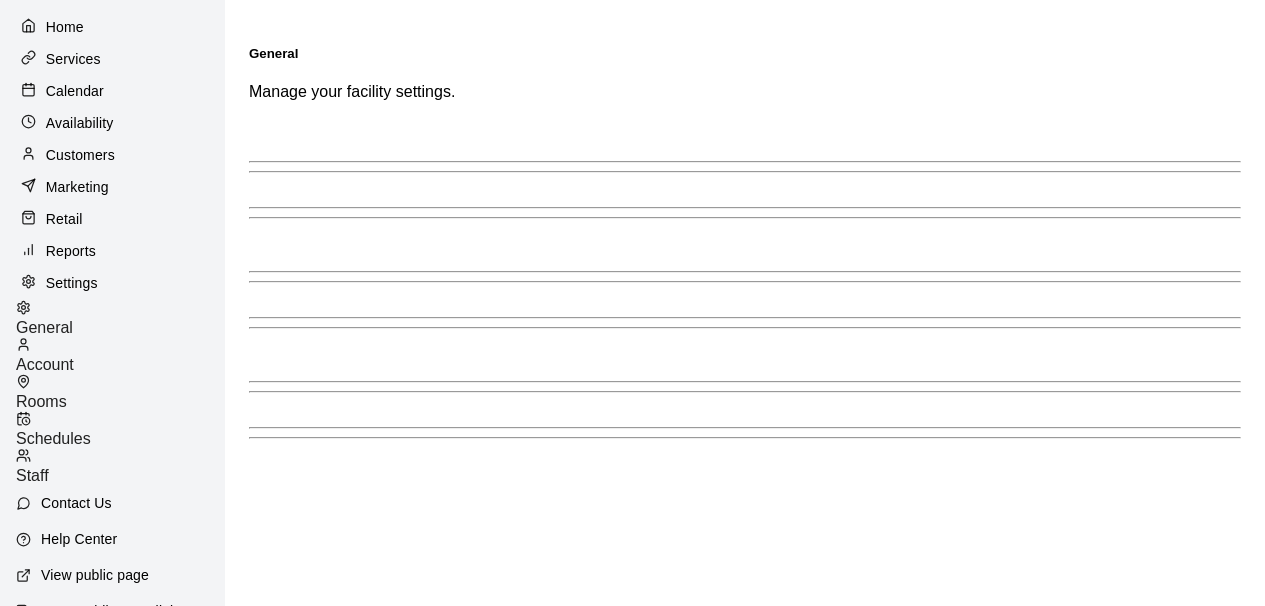 select on "**" 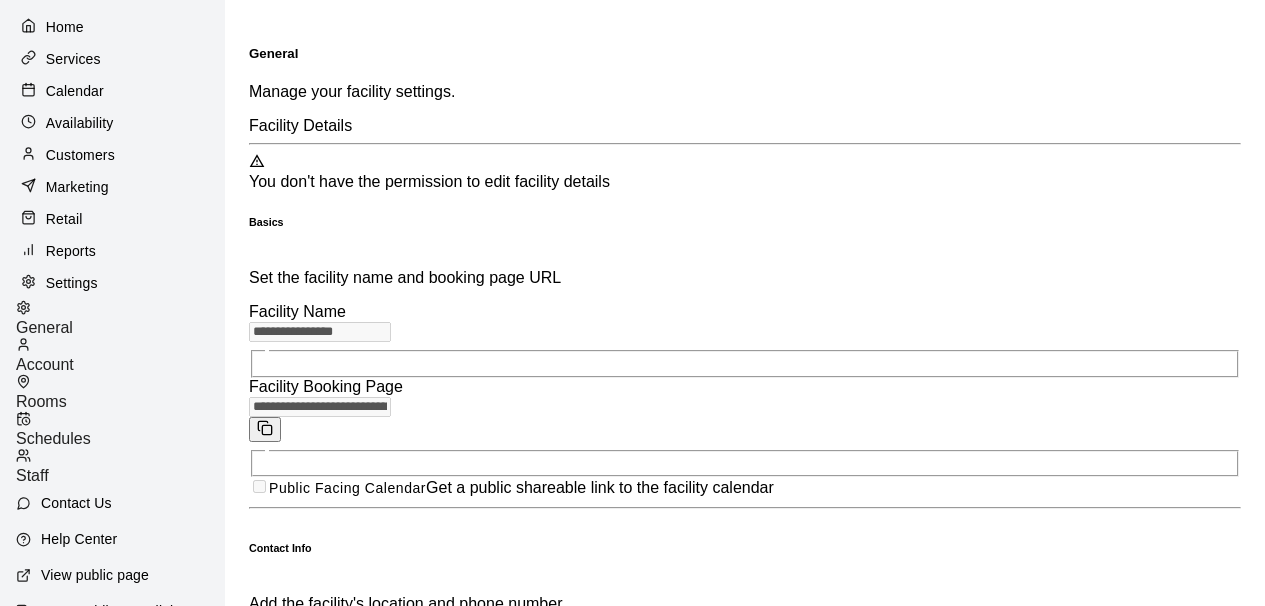 scroll, scrollTop: 3933, scrollLeft: 0, axis: vertical 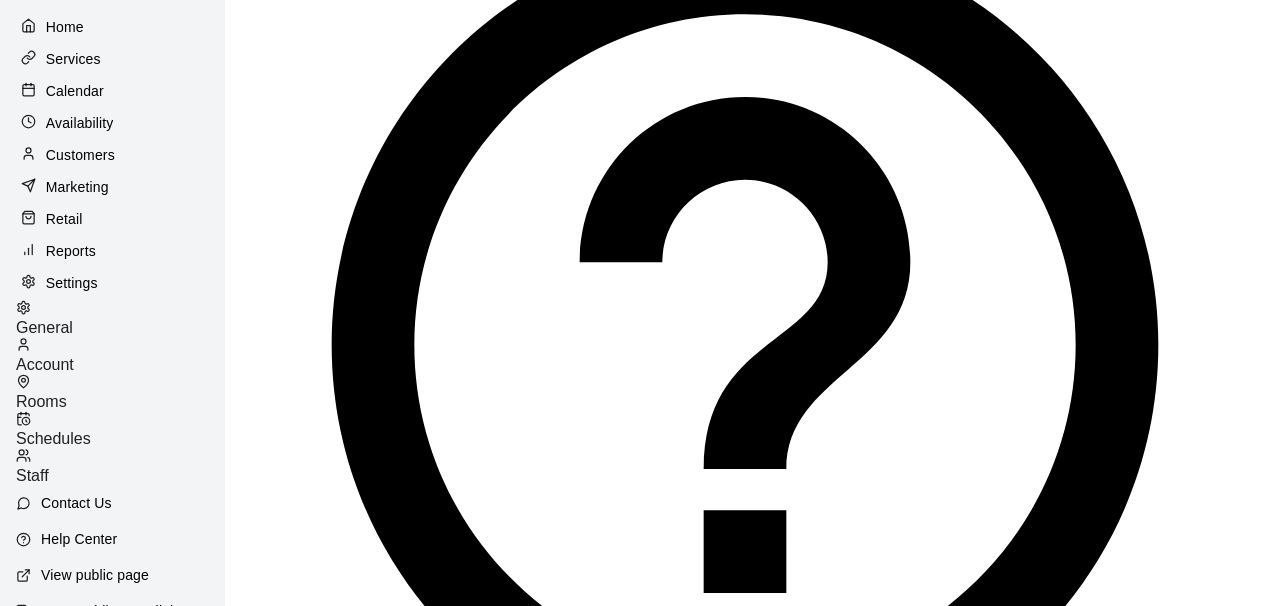 click on "Contact Us" at bounding box center (76, 503) 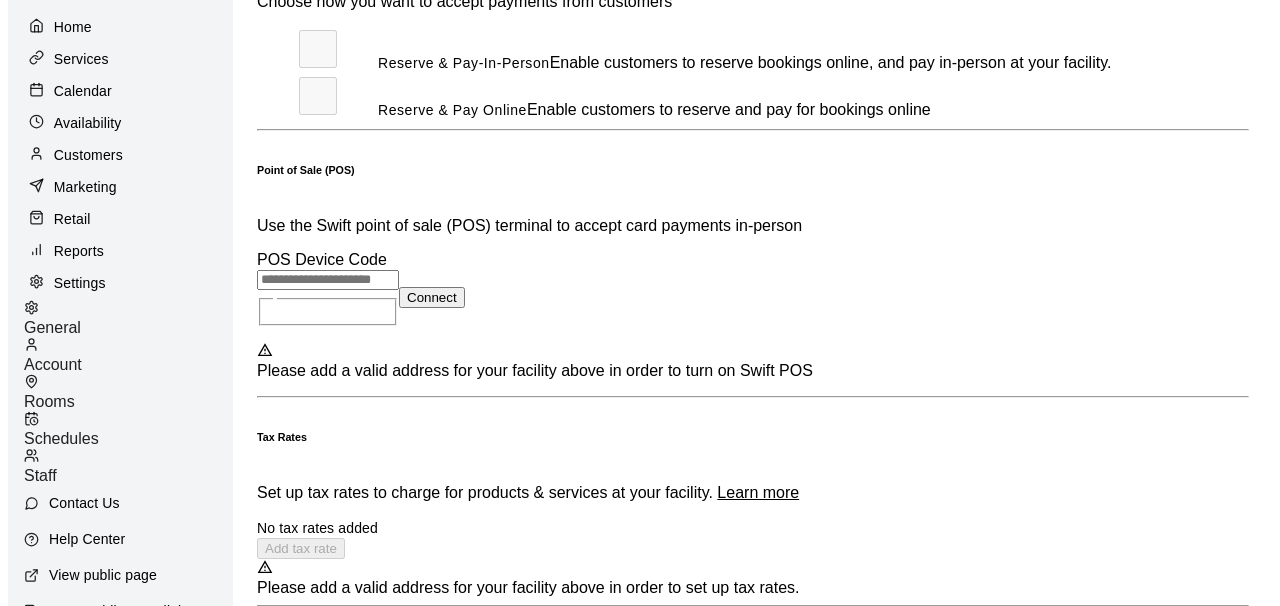 scroll, scrollTop: 0, scrollLeft: 0, axis: both 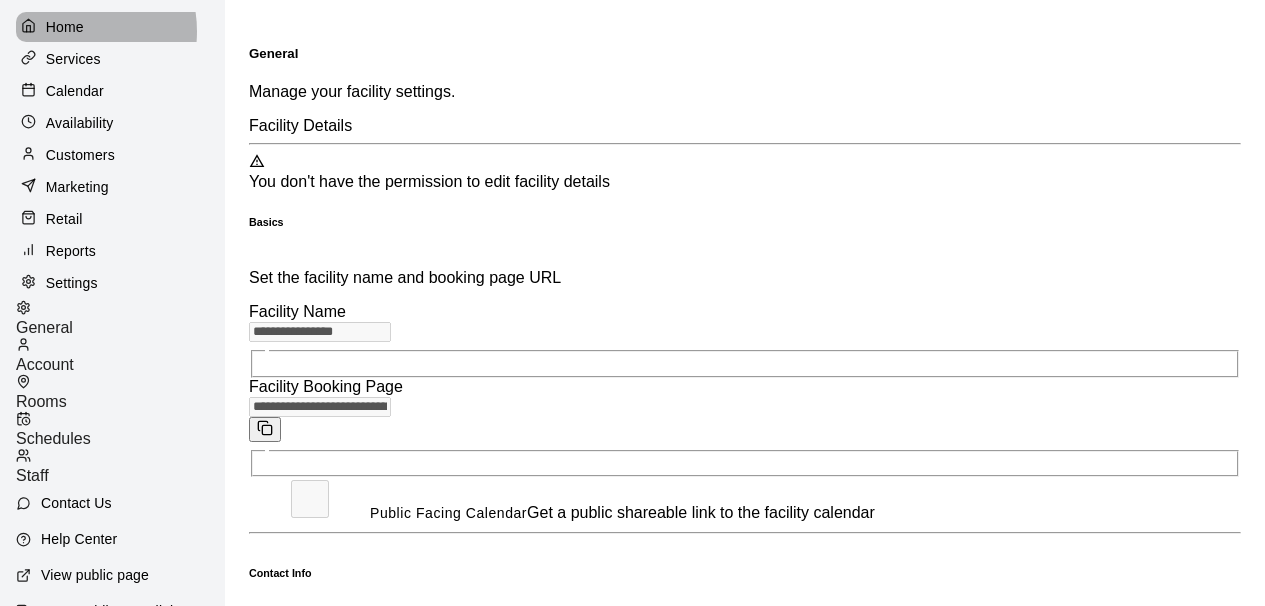 click on "Home" at bounding box center (65, 27) 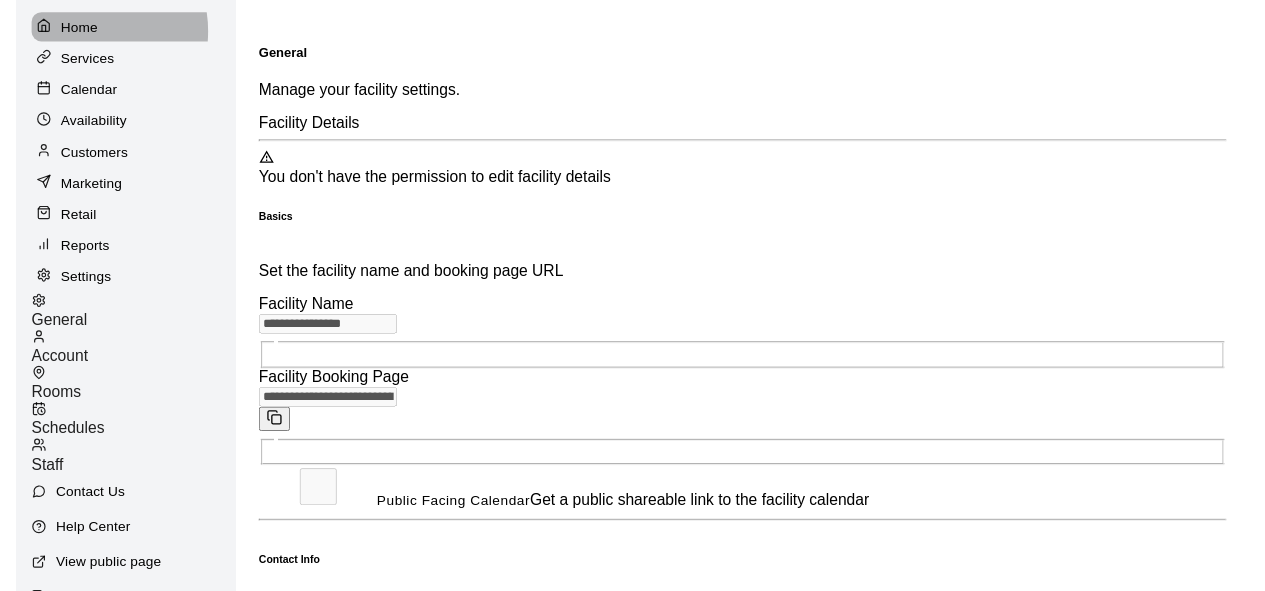 scroll, scrollTop: 0, scrollLeft: 0, axis: both 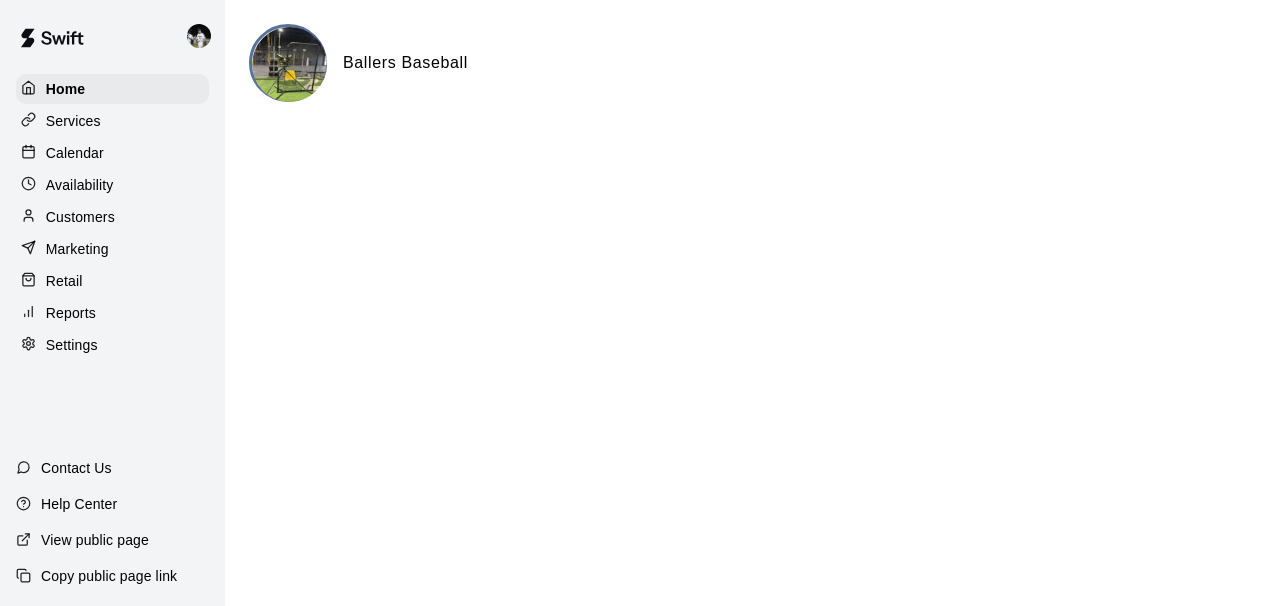 click on "Calendar" at bounding box center [112, 153] 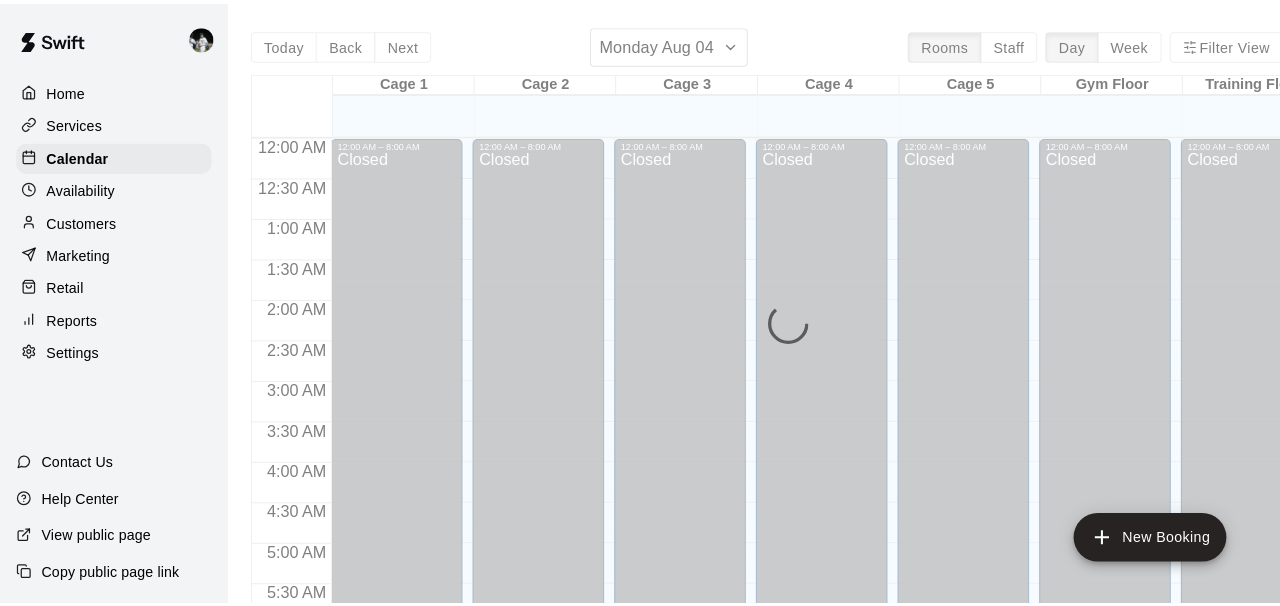 scroll, scrollTop: 1365, scrollLeft: 0, axis: vertical 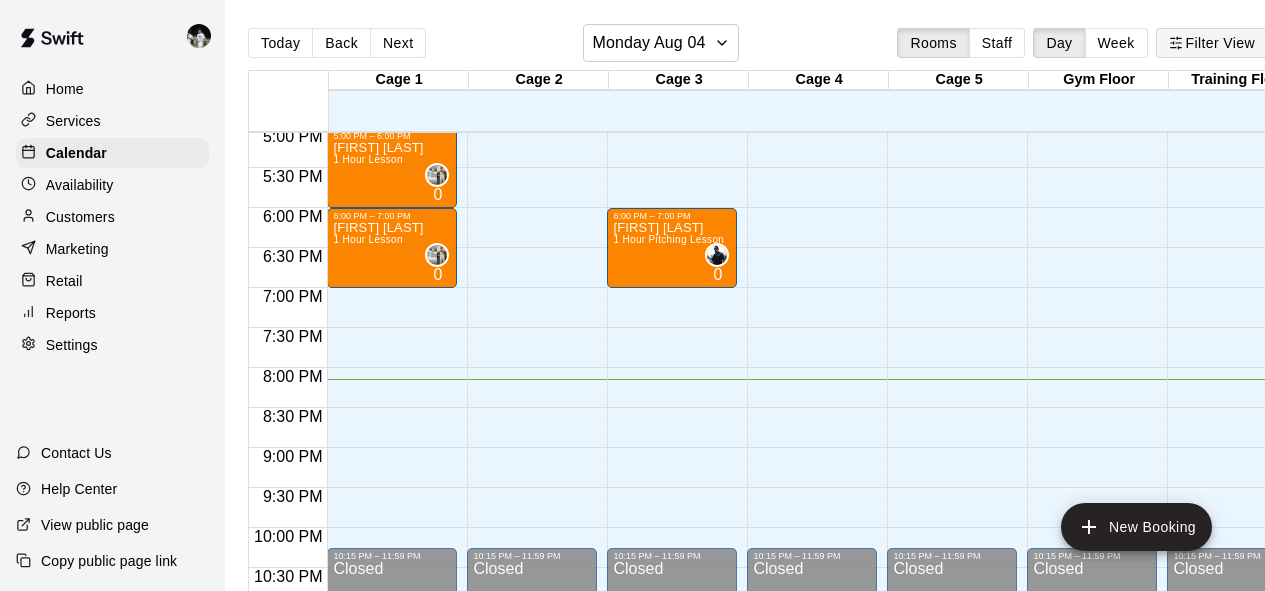 click on "Filter View" at bounding box center (1212, 43) 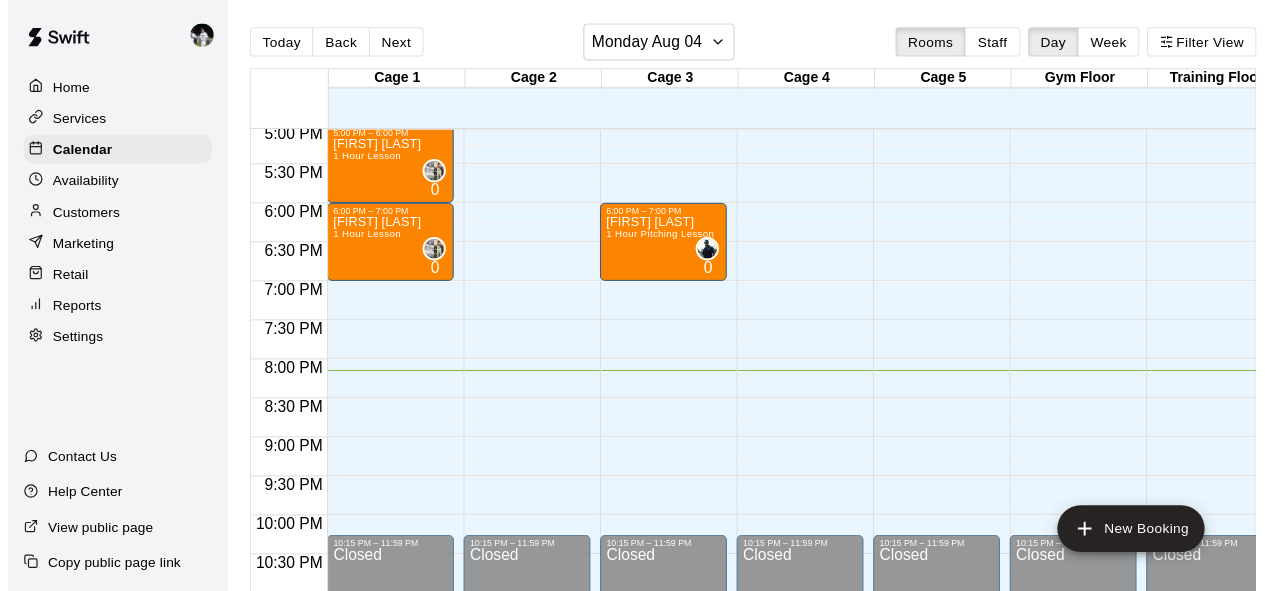 scroll, scrollTop: 0, scrollLeft: 0, axis: both 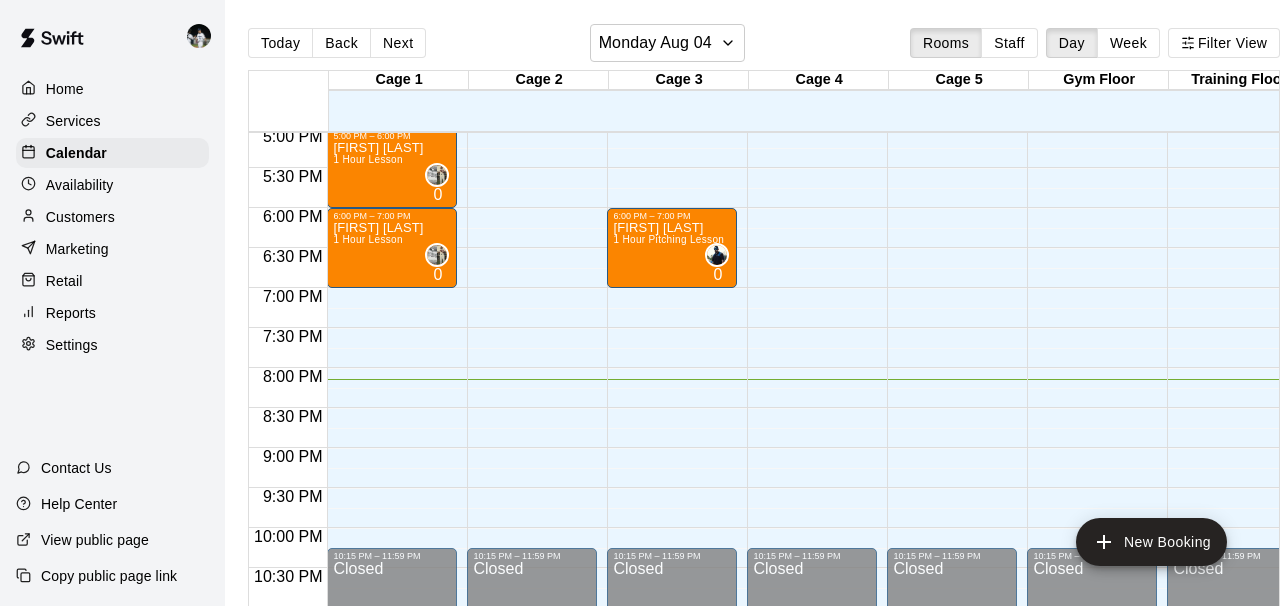 click at bounding box center (632, 638) 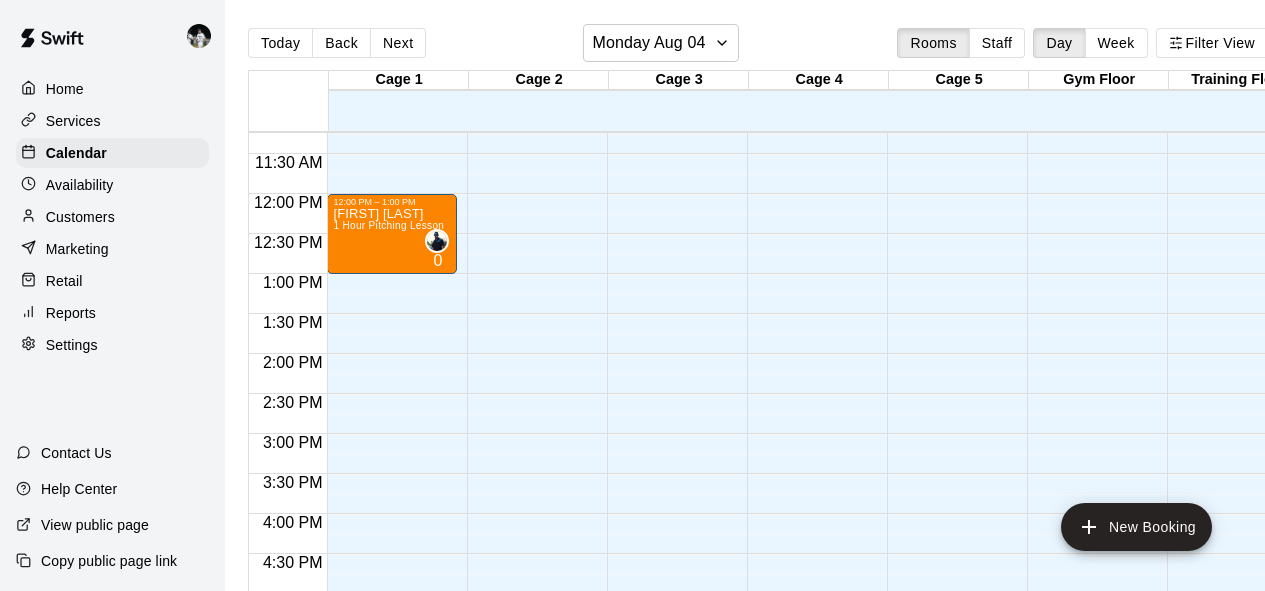 scroll, scrollTop: 1440, scrollLeft: 0, axis: vertical 